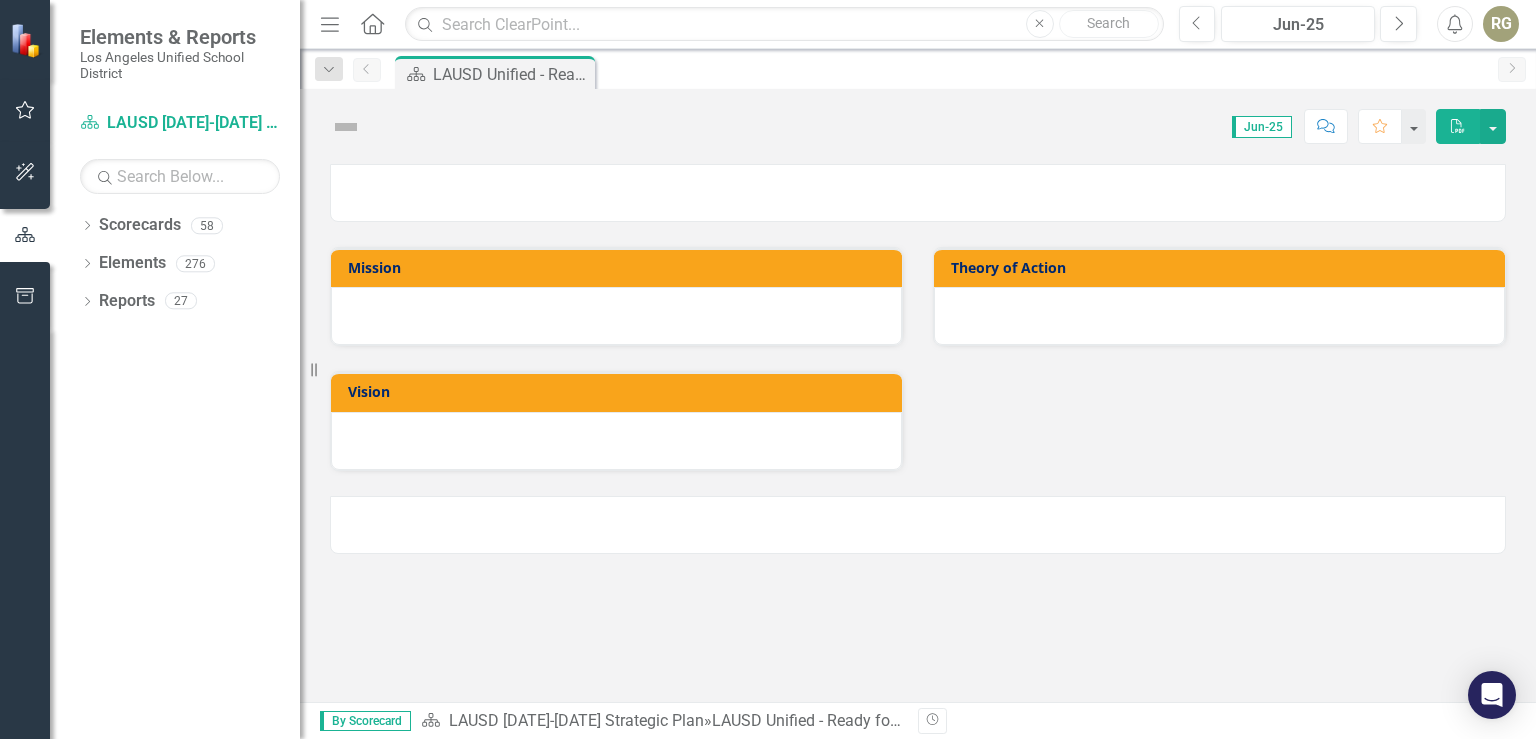 scroll, scrollTop: 0, scrollLeft: 0, axis: both 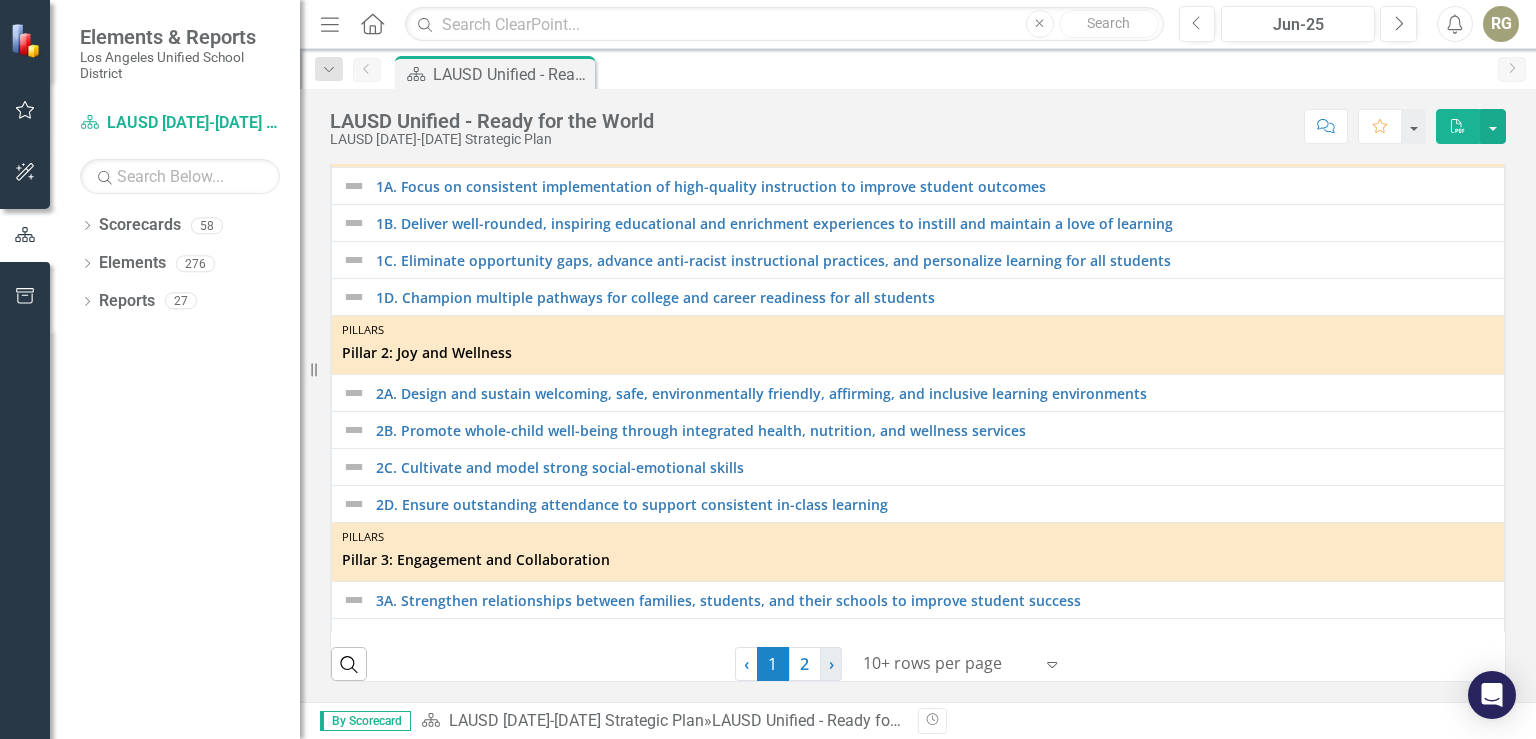 click on "› Next" at bounding box center [831, 664] 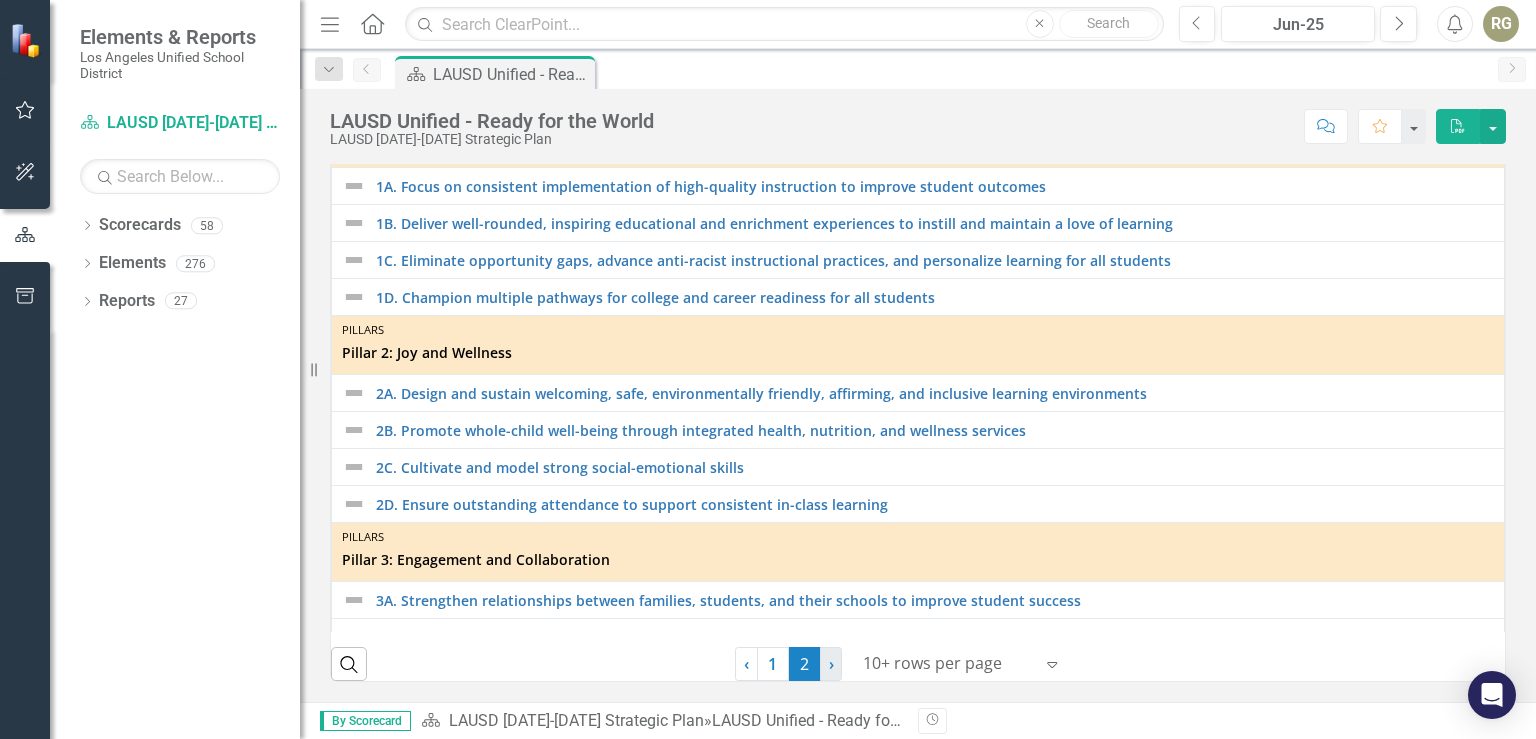 scroll, scrollTop: 0, scrollLeft: 0, axis: both 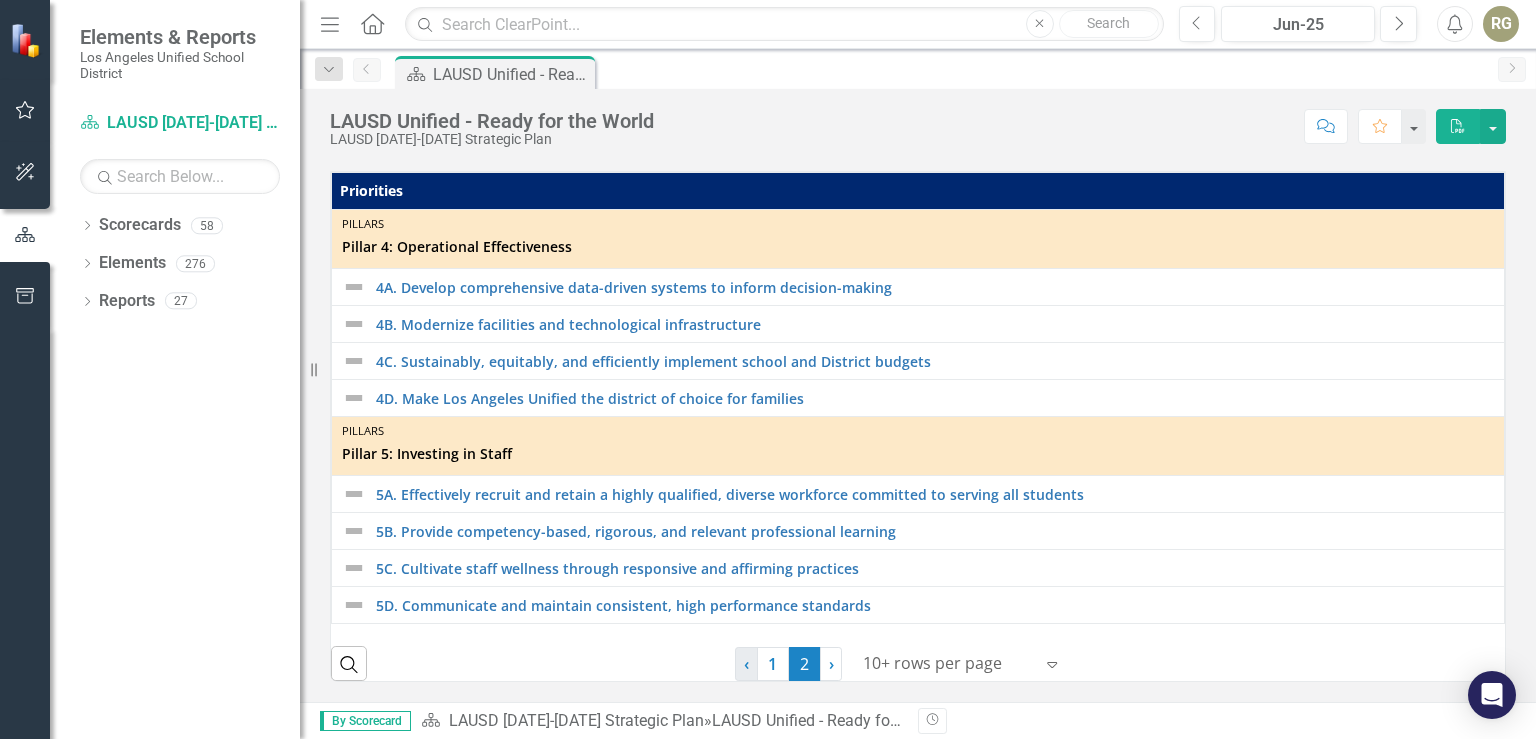 click on "‹" at bounding box center (746, 664) 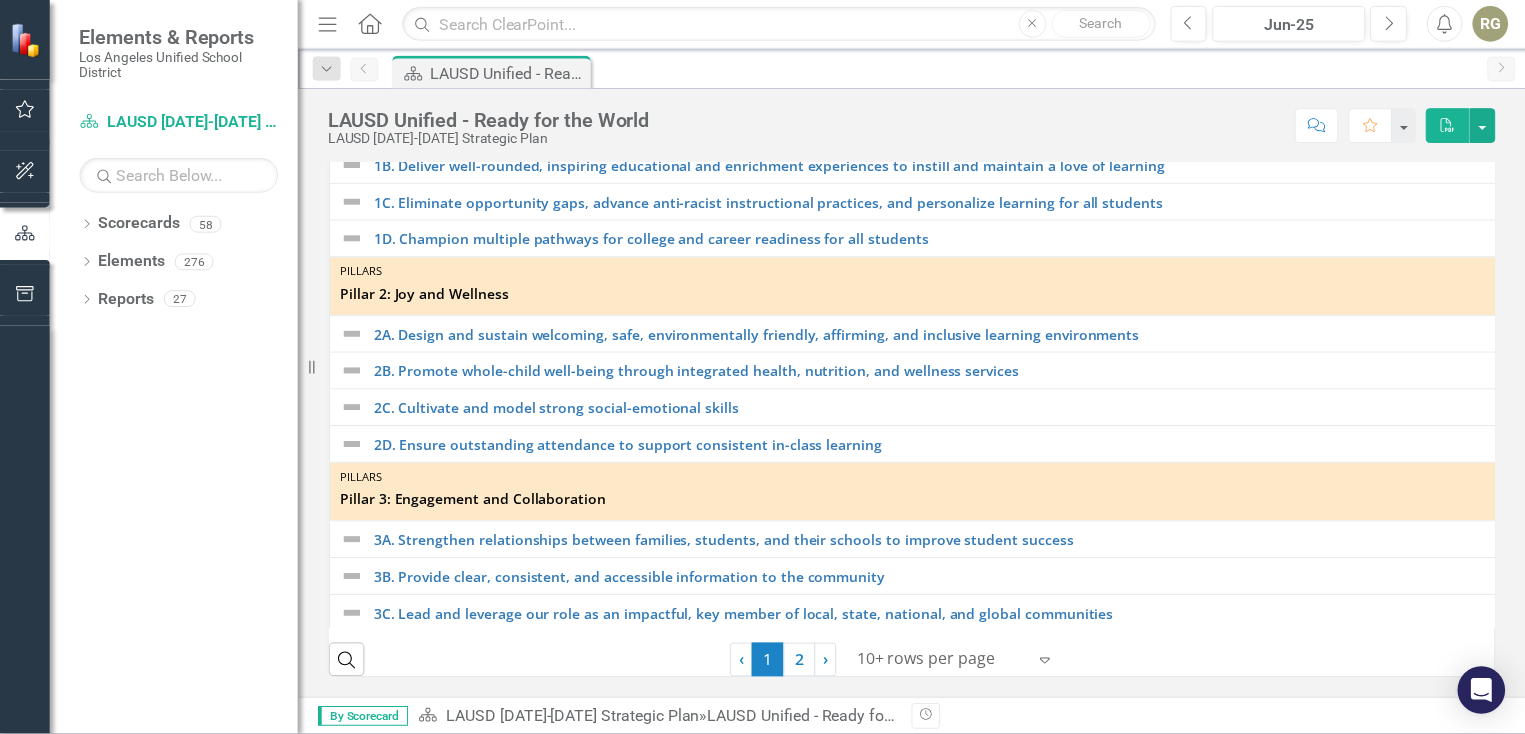 scroll, scrollTop: 121, scrollLeft: 0, axis: vertical 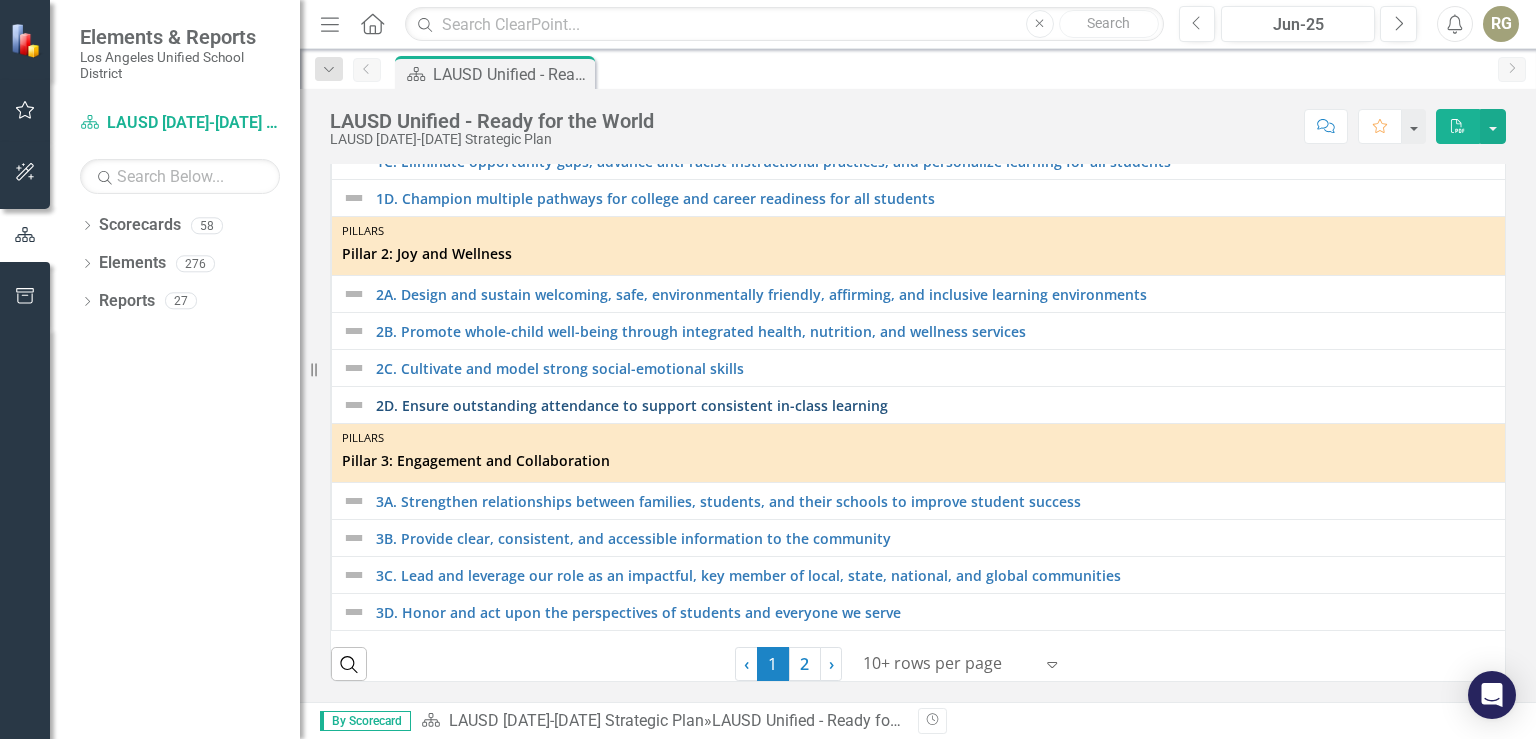 click on "2D. Ensure outstanding attendance to support consistent in-class learning" at bounding box center (940, 405) 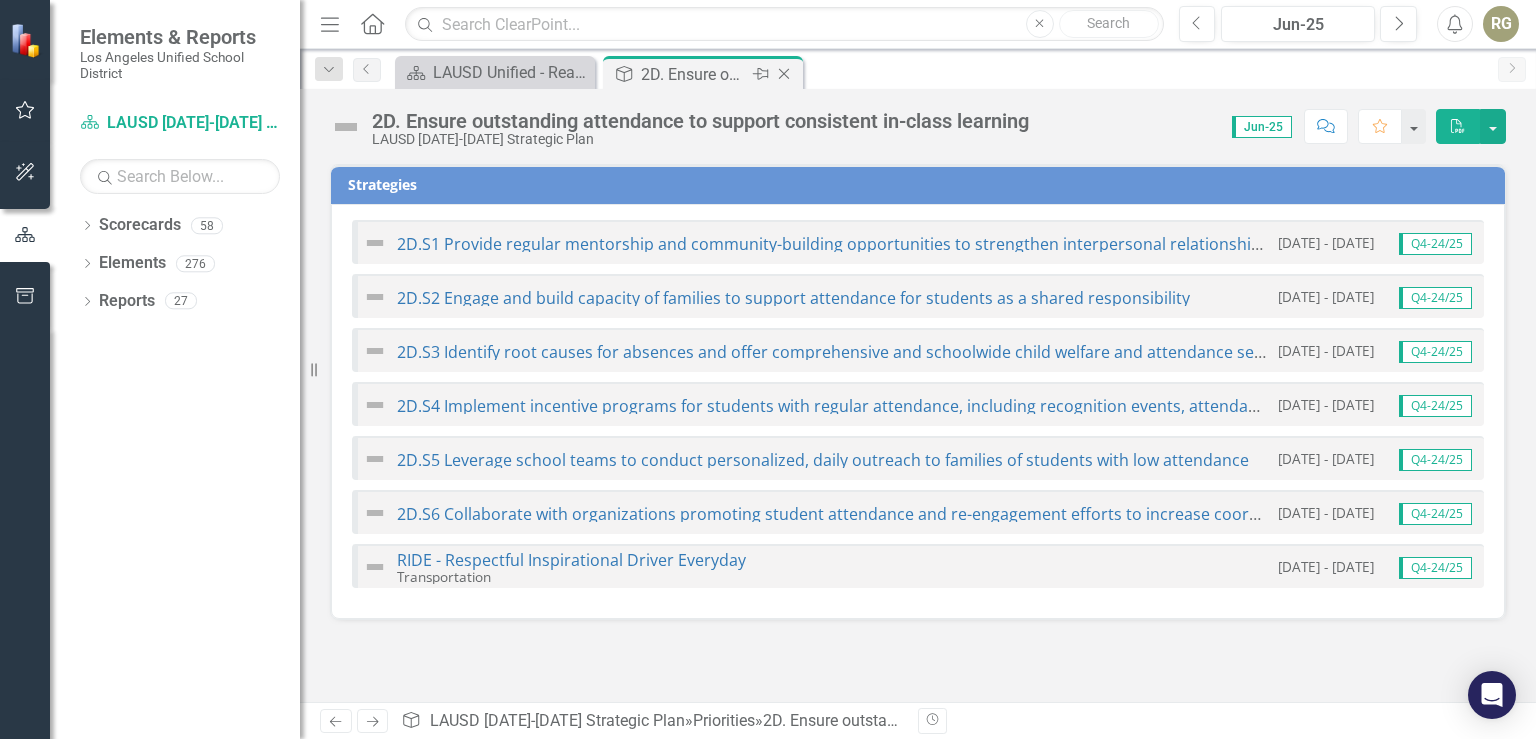 click on "2D. Ensure outstanding attendance to support consistent in-class learning" at bounding box center [694, 74] 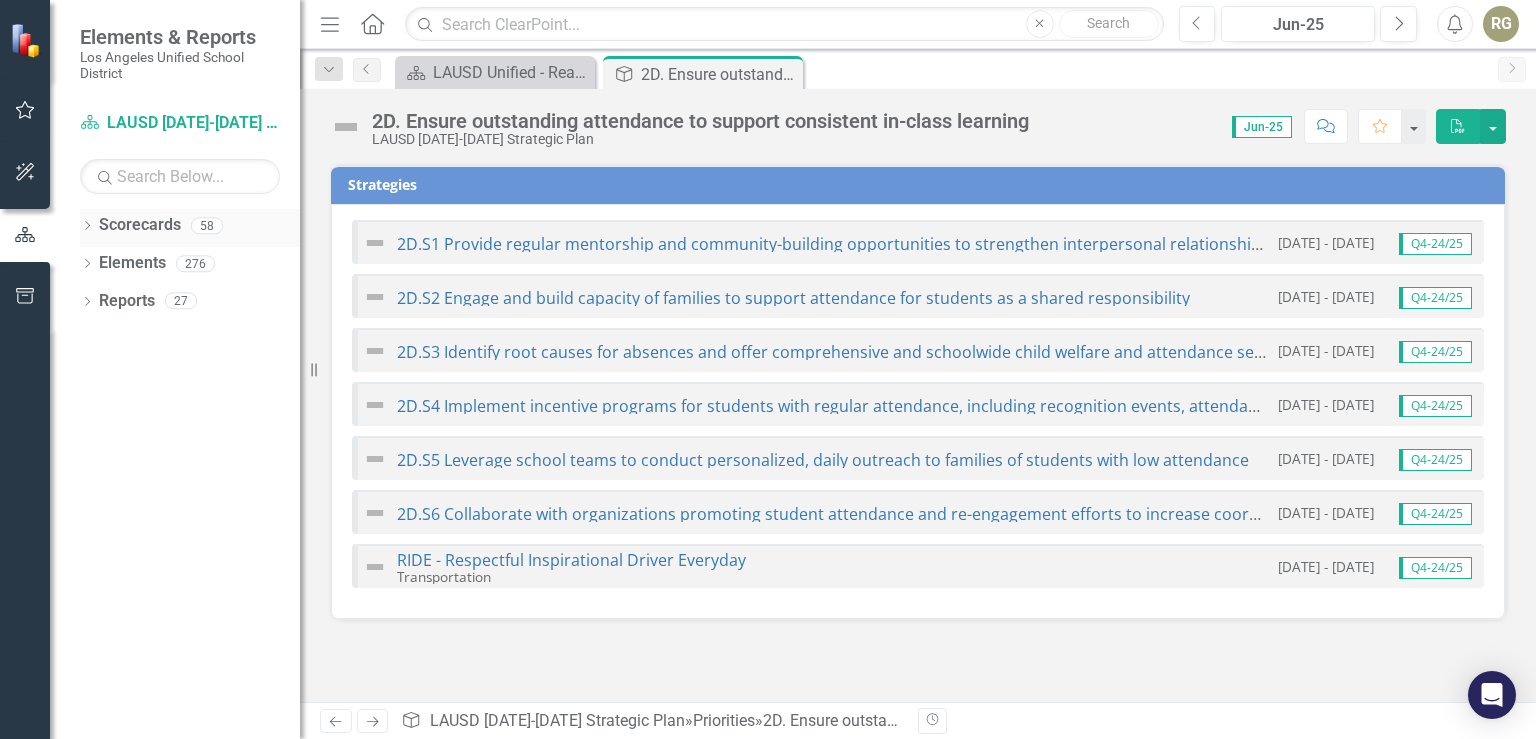 click on "Scorecards" at bounding box center [140, 225] 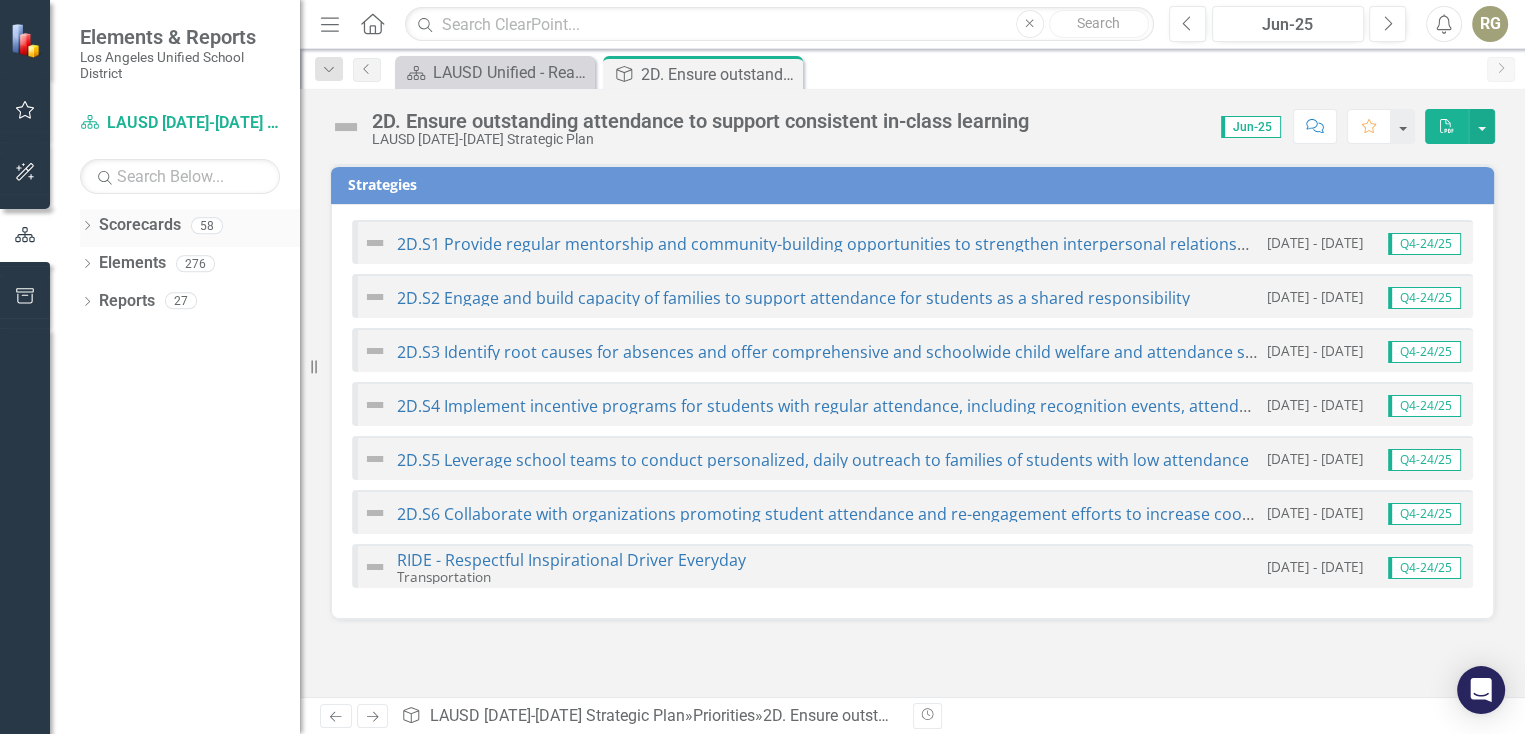 click on "Dropdown" 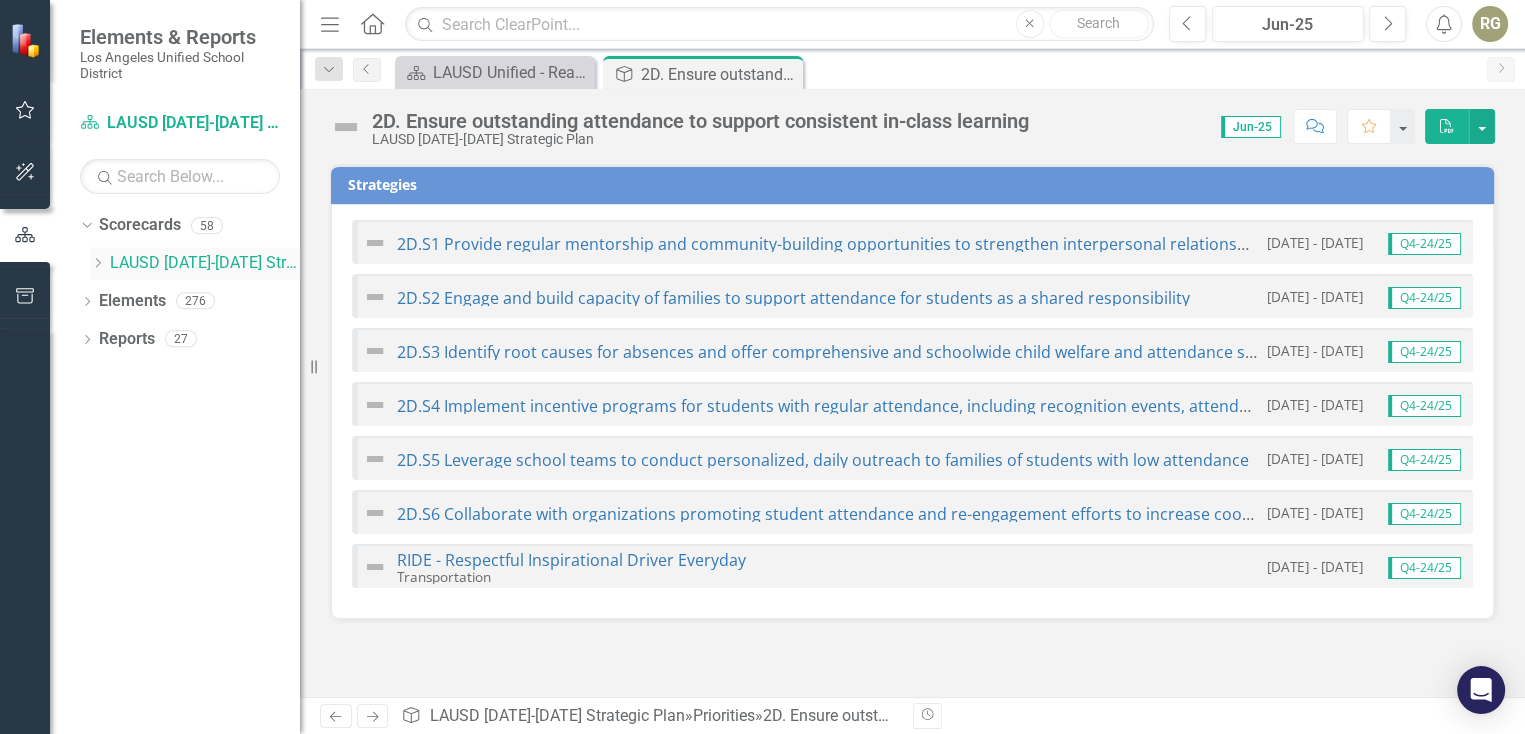 click on "LAUSD [DATE]-[DATE] Strategic Plan" at bounding box center (205, 263) 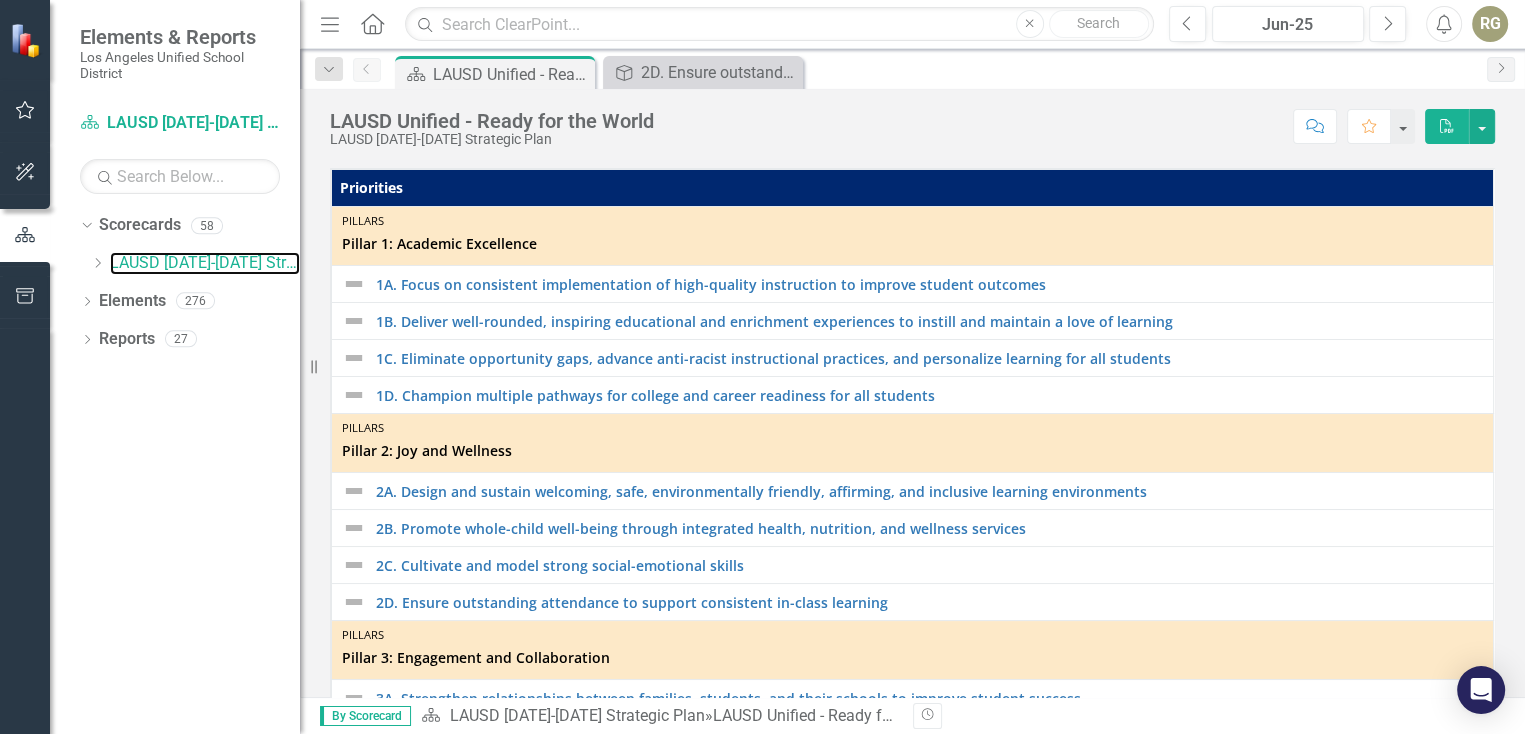 scroll, scrollTop: 461, scrollLeft: 0, axis: vertical 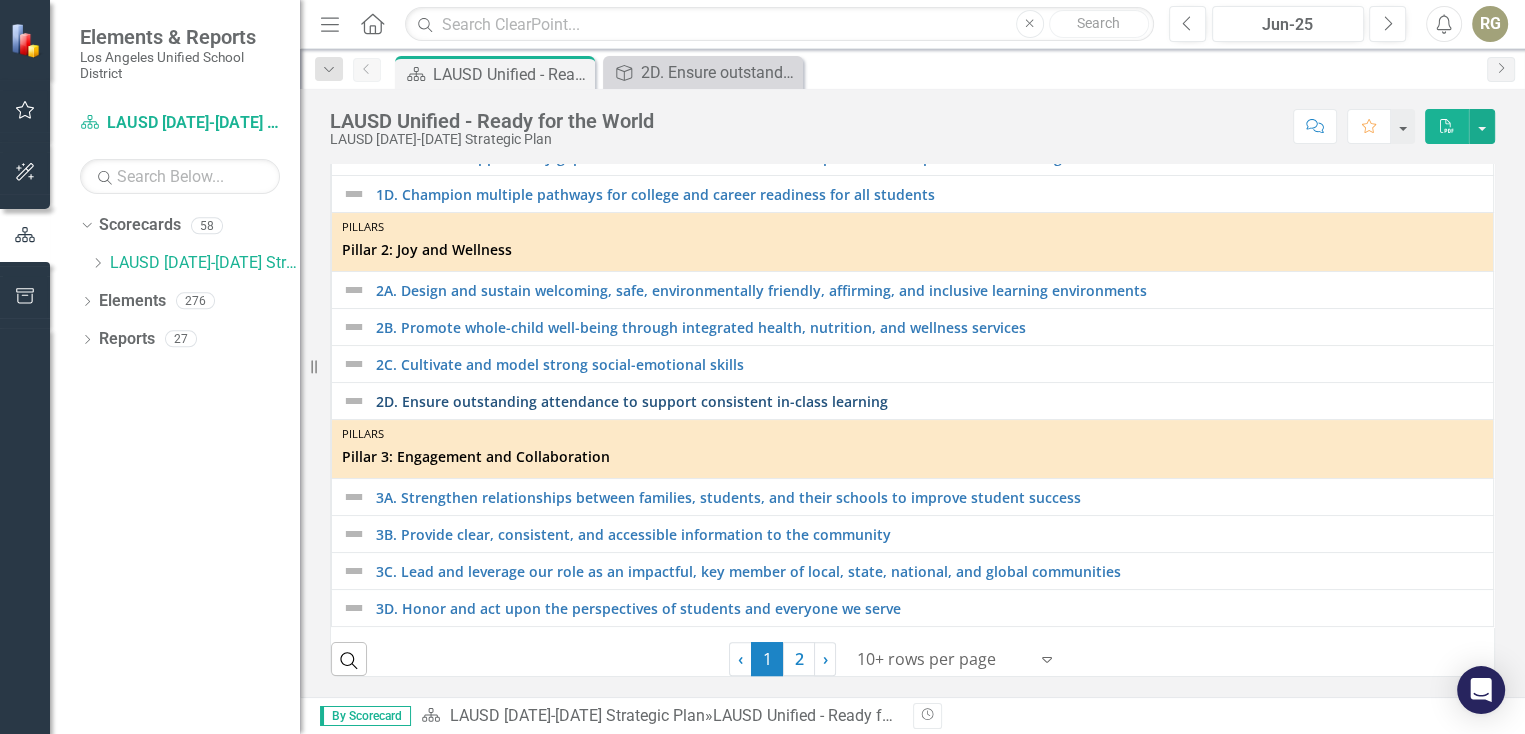 click on "2D. Ensure outstanding attendance to support consistent in-class learning" at bounding box center [929, 401] 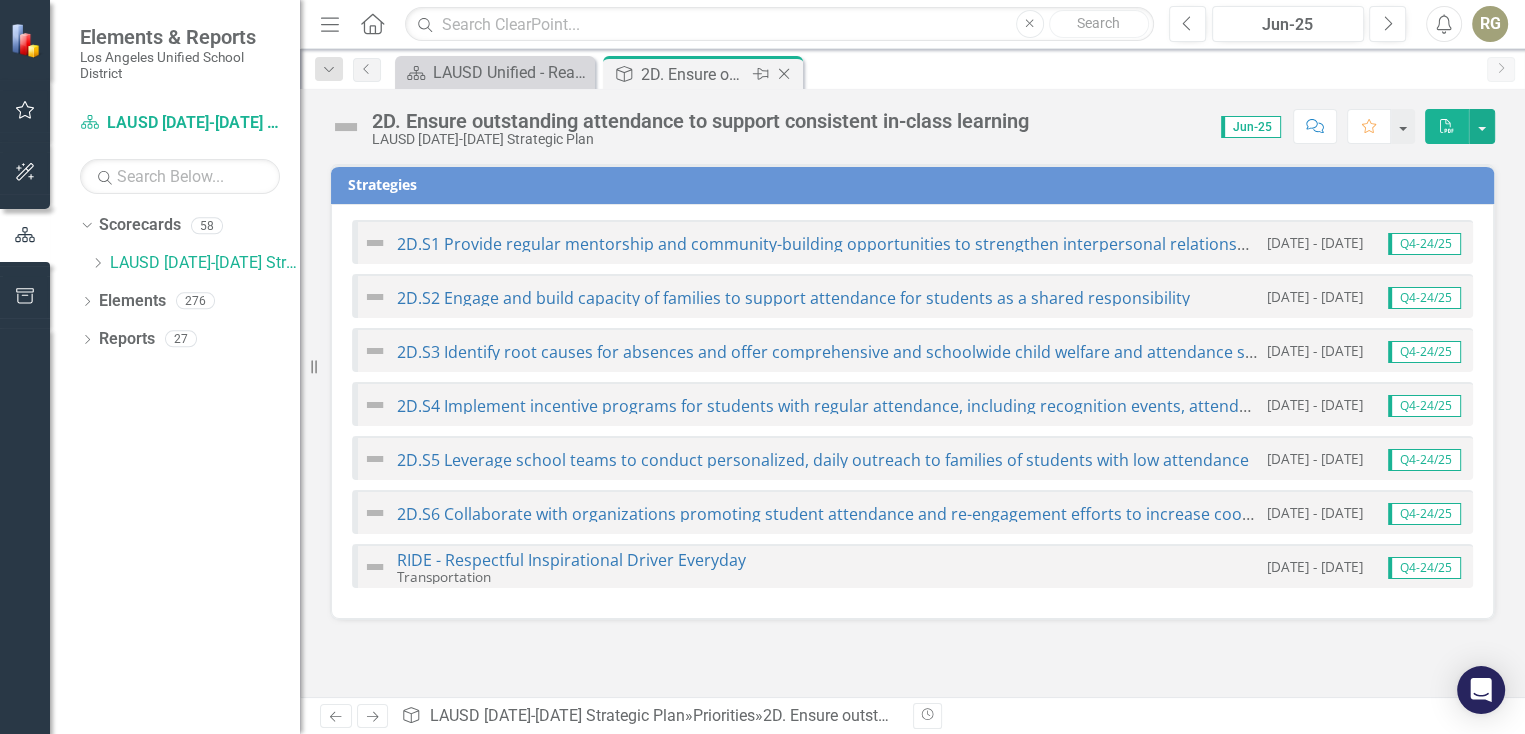 click on "2D. Ensure outstanding attendance to support consistent in-class learning" at bounding box center (694, 74) 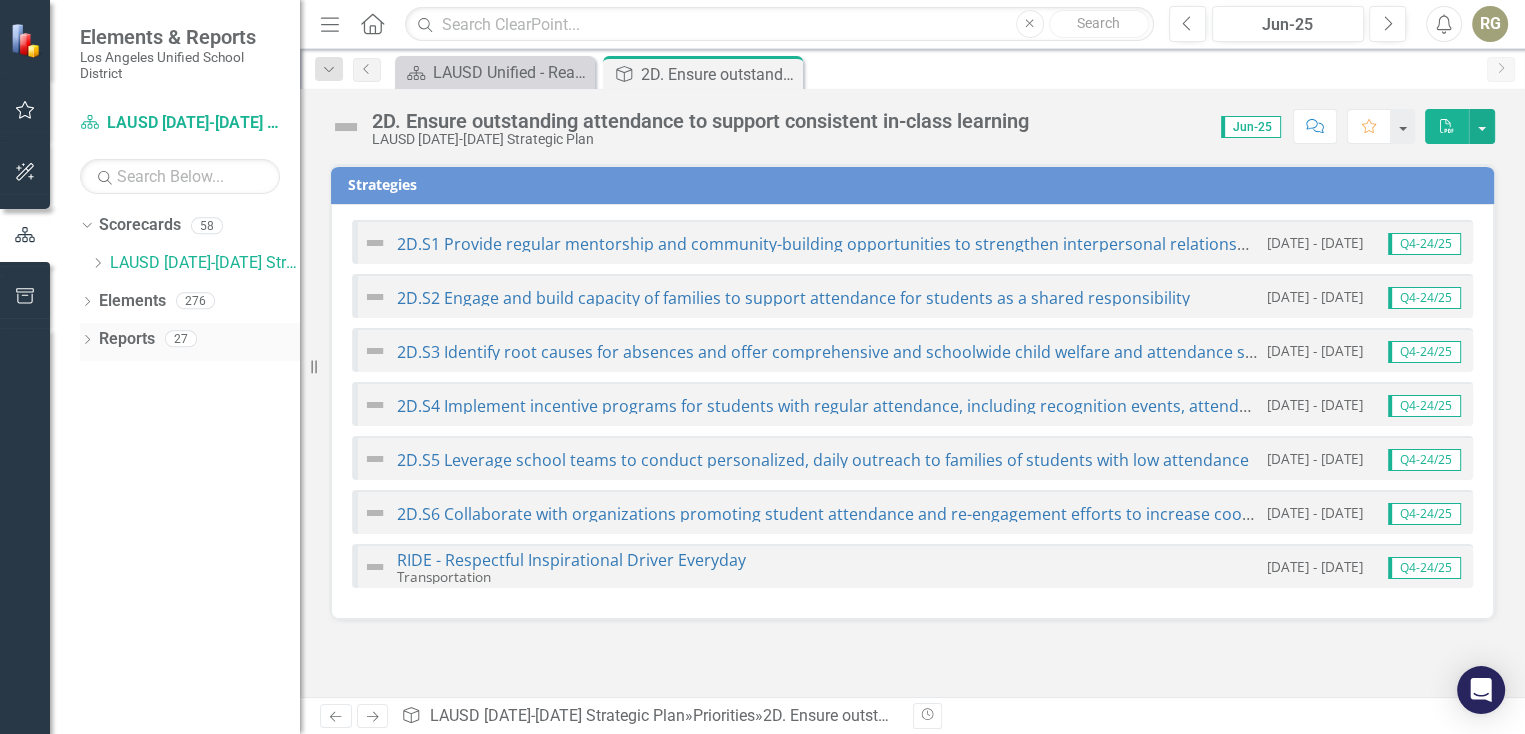 click on "Reports" at bounding box center (127, 339) 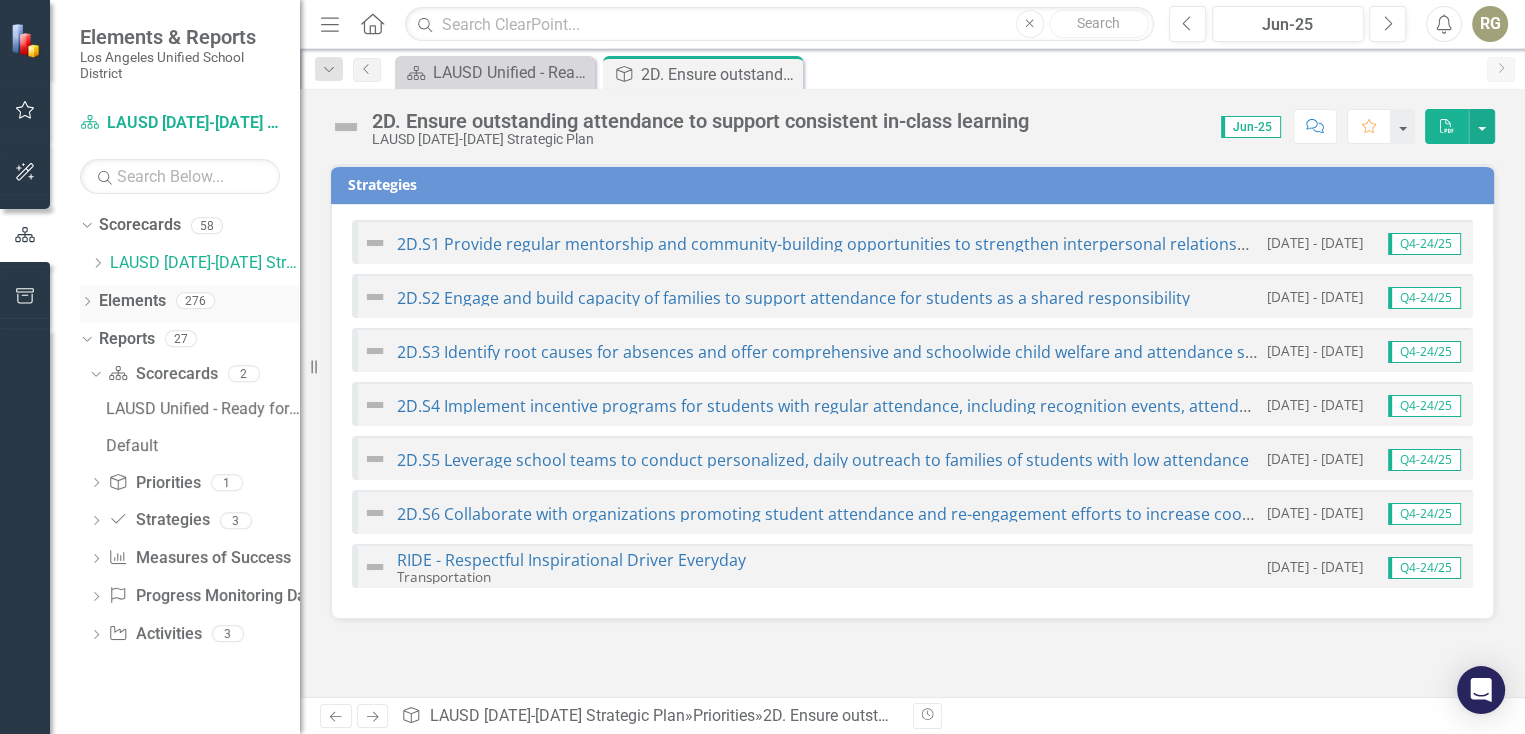 click 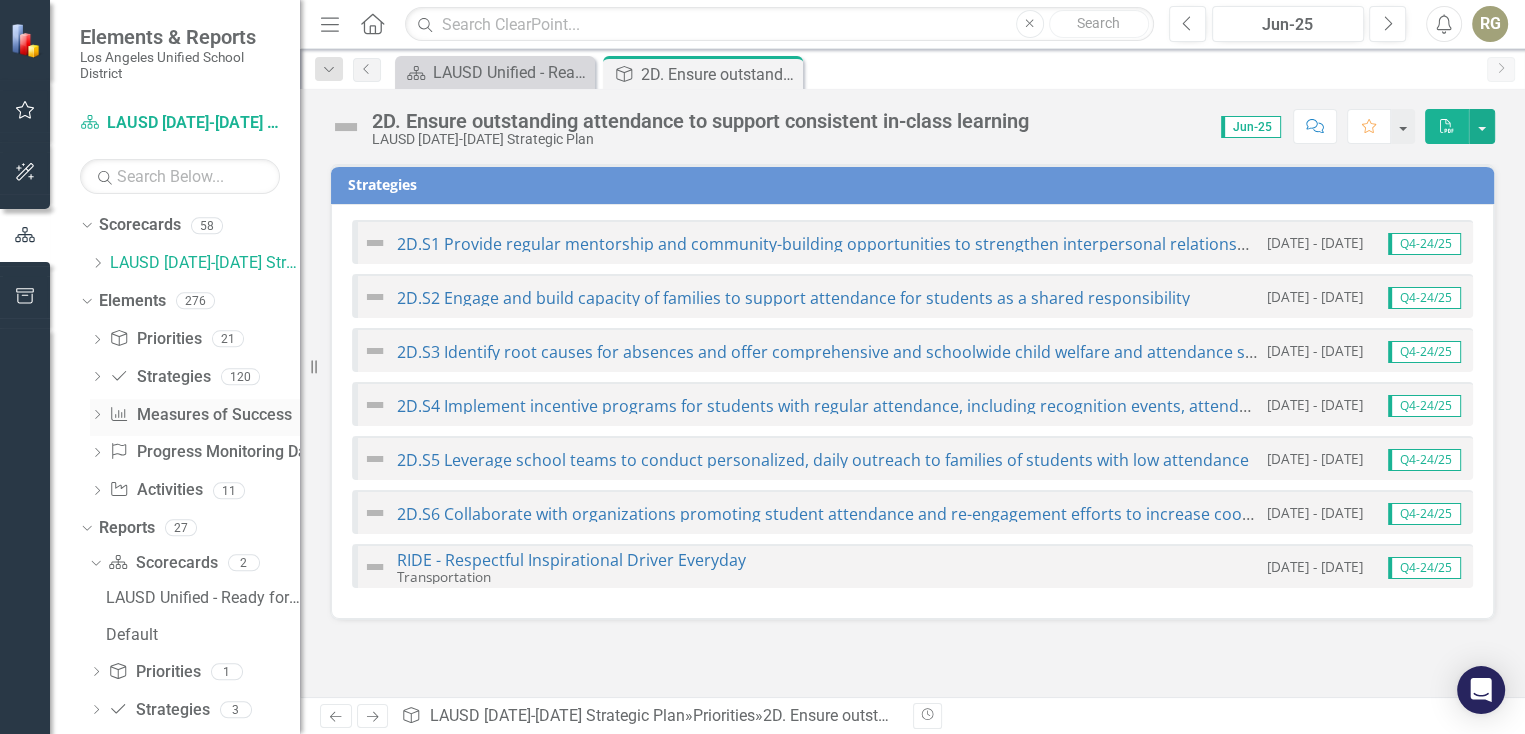 click on "Measures of Success Measures of Success" at bounding box center [200, 415] 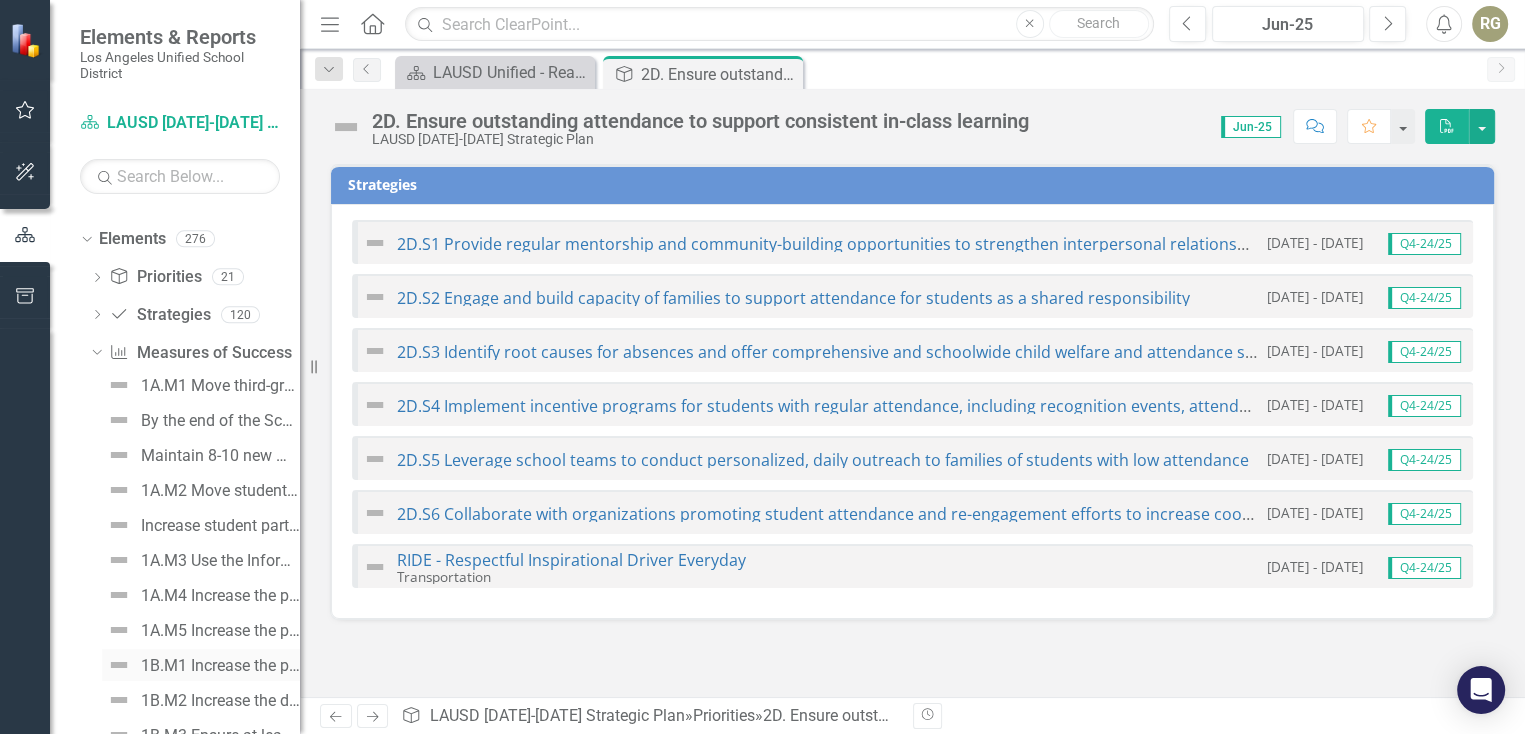 scroll, scrollTop: 0, scrollLeft: 0, axis: both 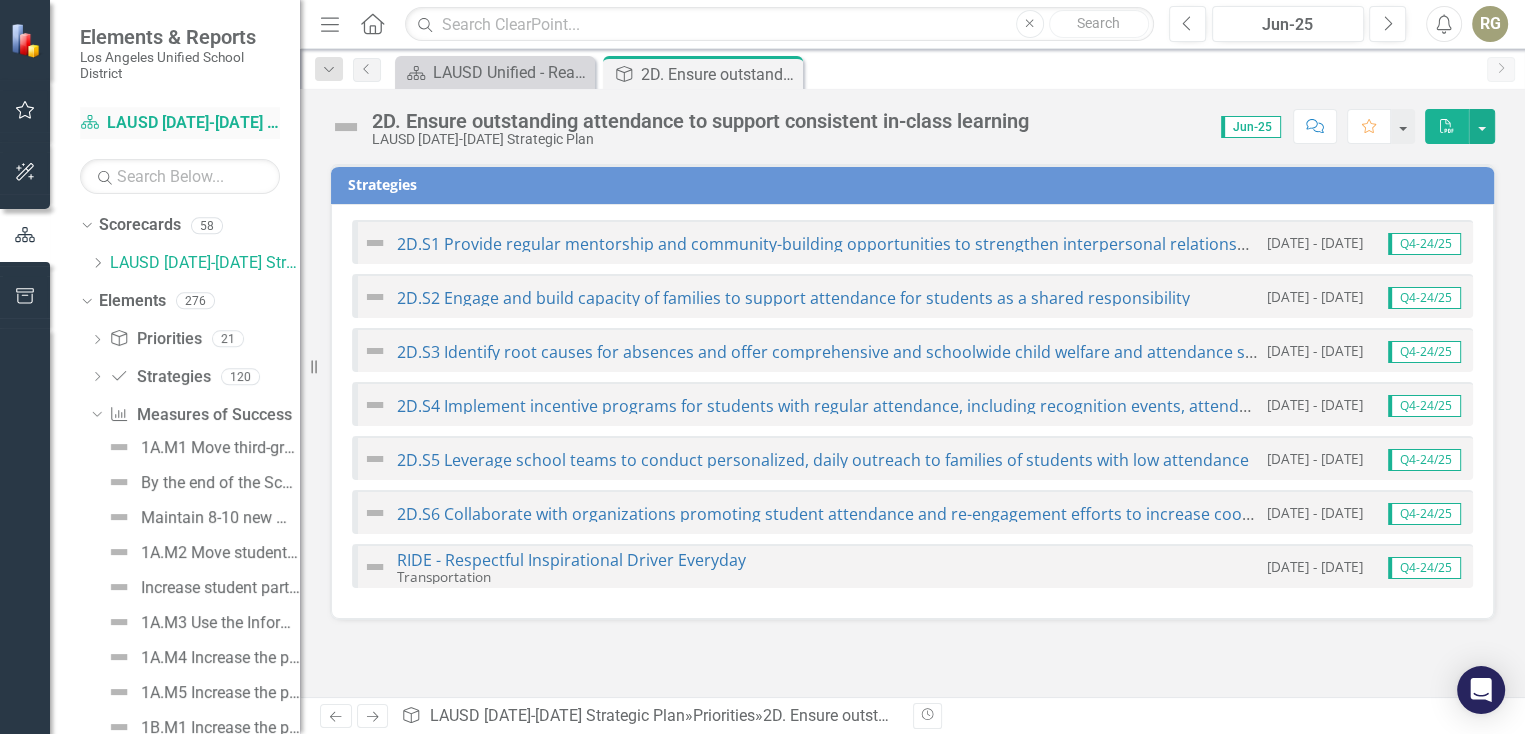 click on "Scorecard LAUSD [DATE]-[DATE] Strategic Plan" at bounding box center (180, 123) 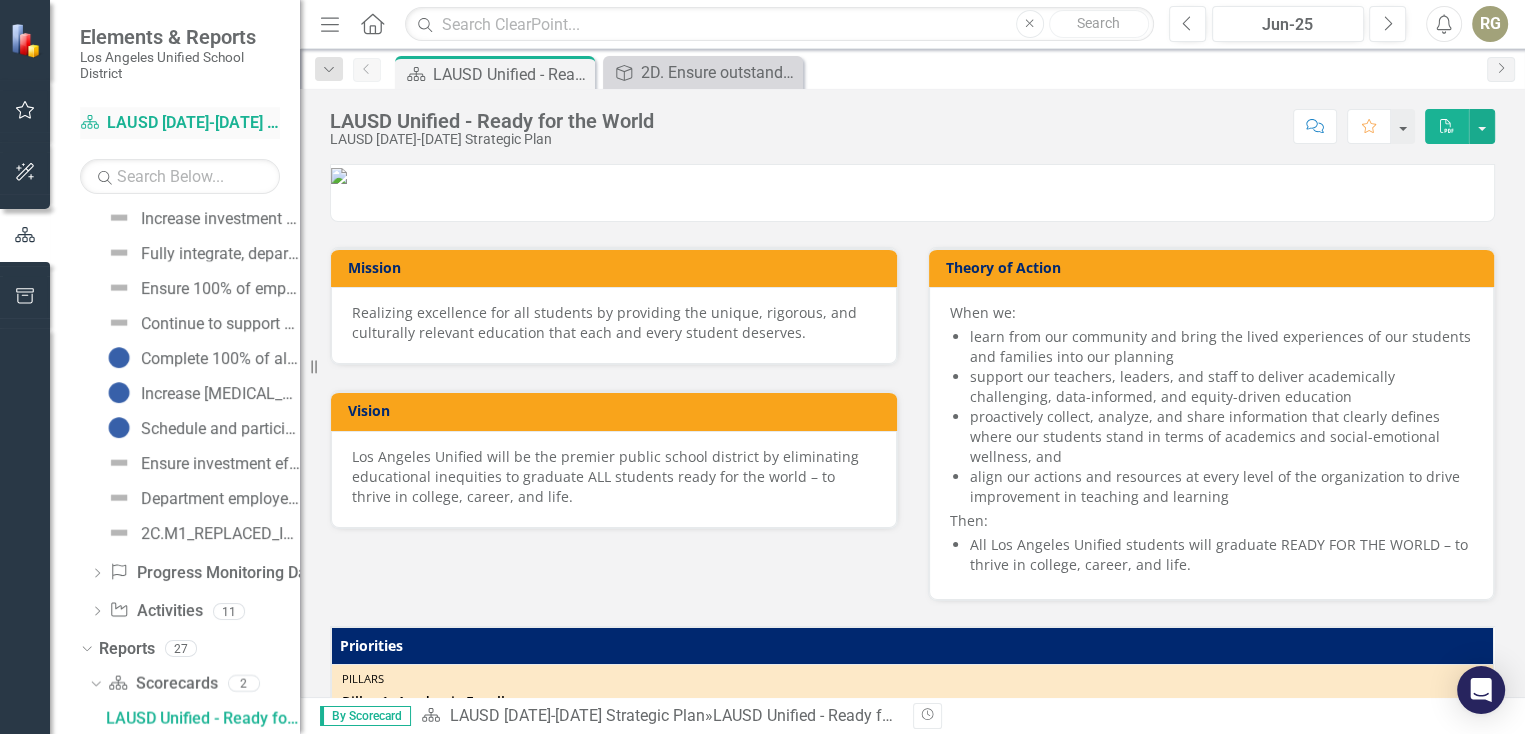 scroll, scrollTop: 4220, scrollLeft: 0, axis: vertical 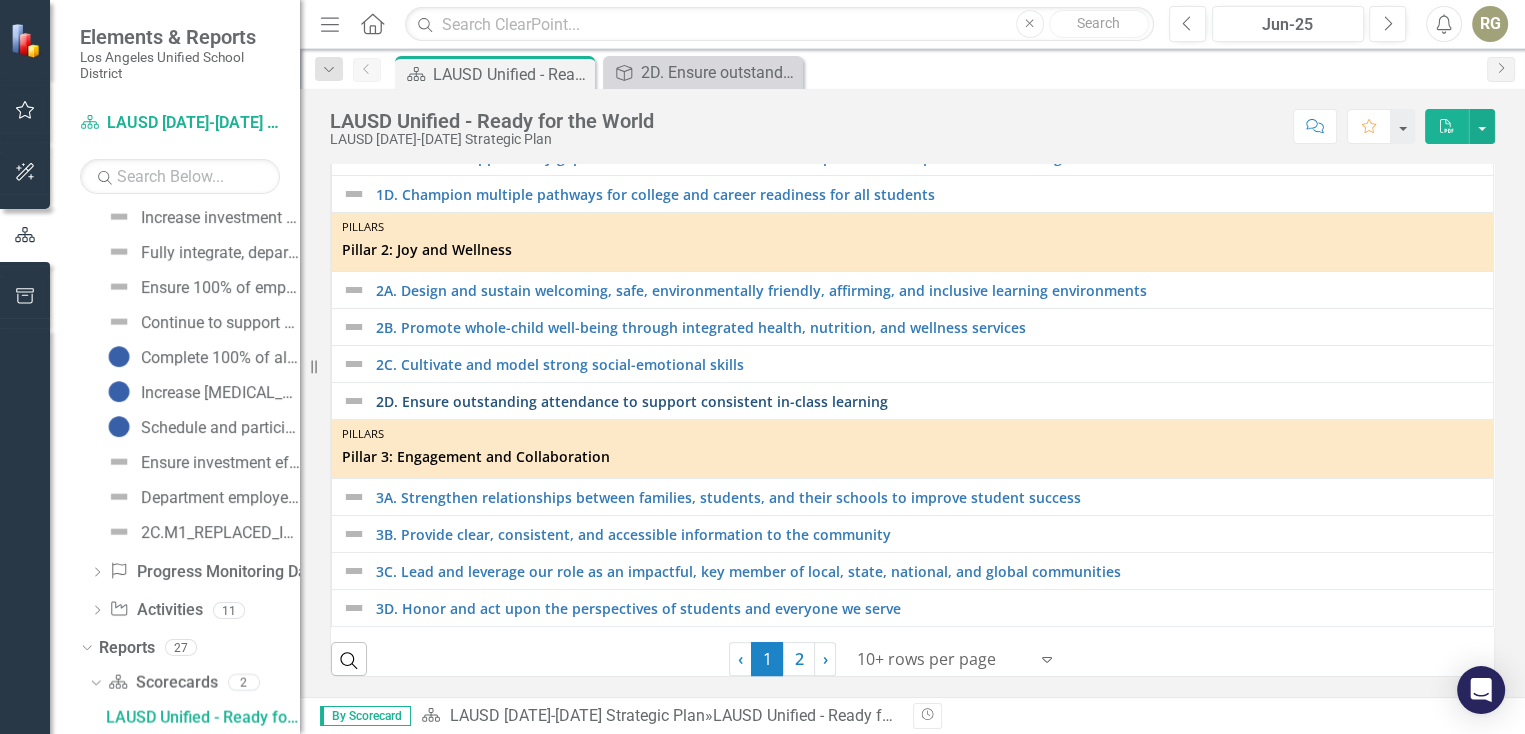 click on "2D. Ensure outstanding attendance to support consistent in-class learning" at bounding box center [929, 401] 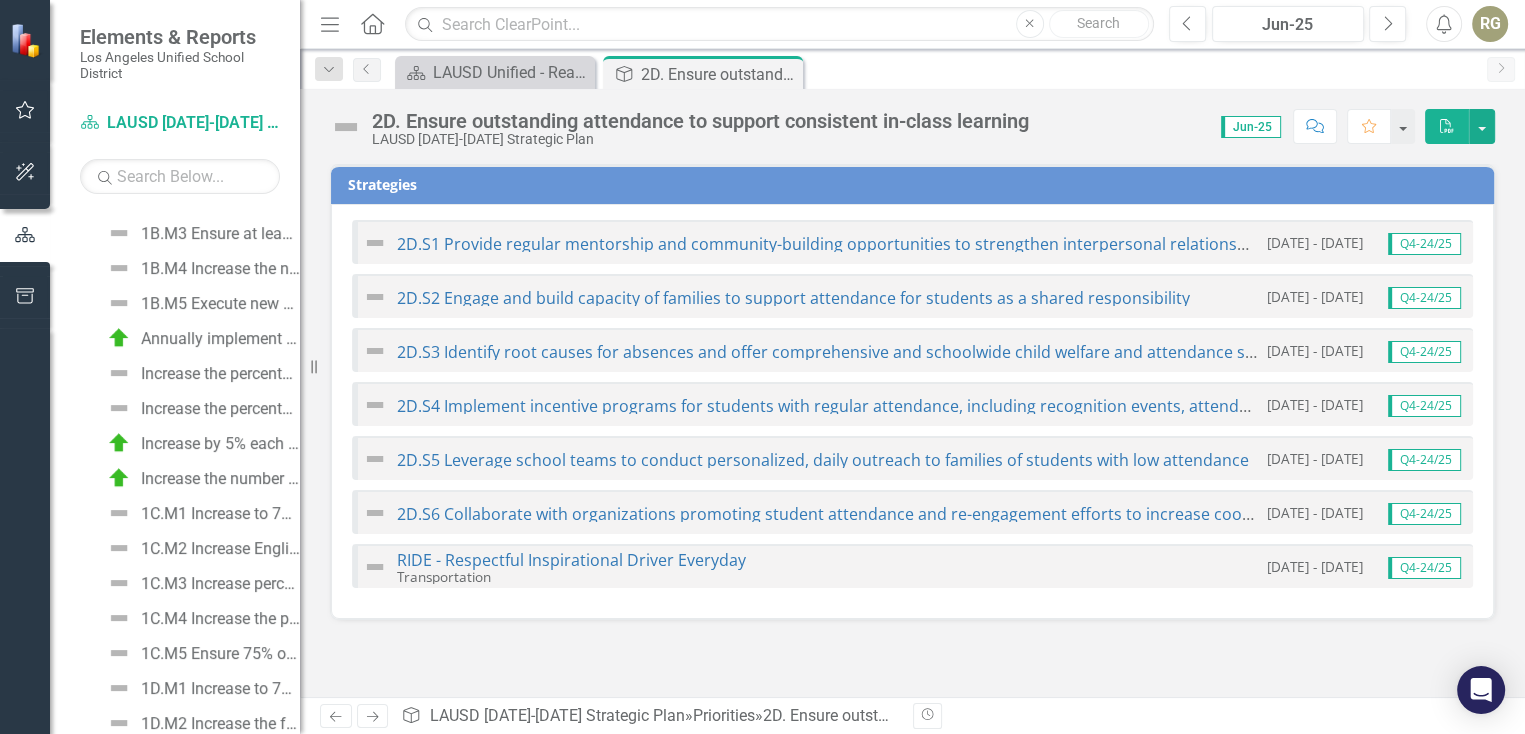 scroll, scrollTop: 0, scrollLeft: 0, axis: both 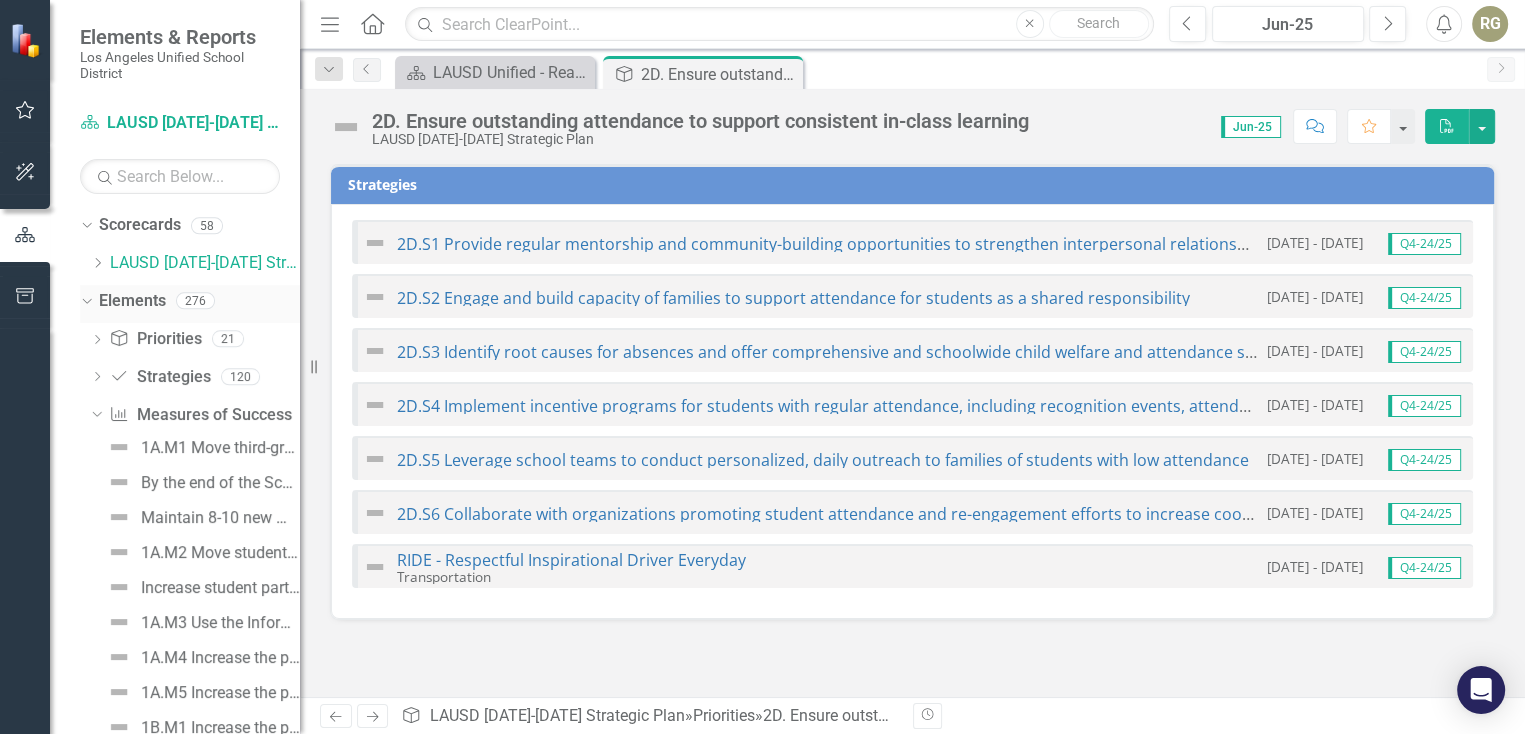 click on "Dropdown" 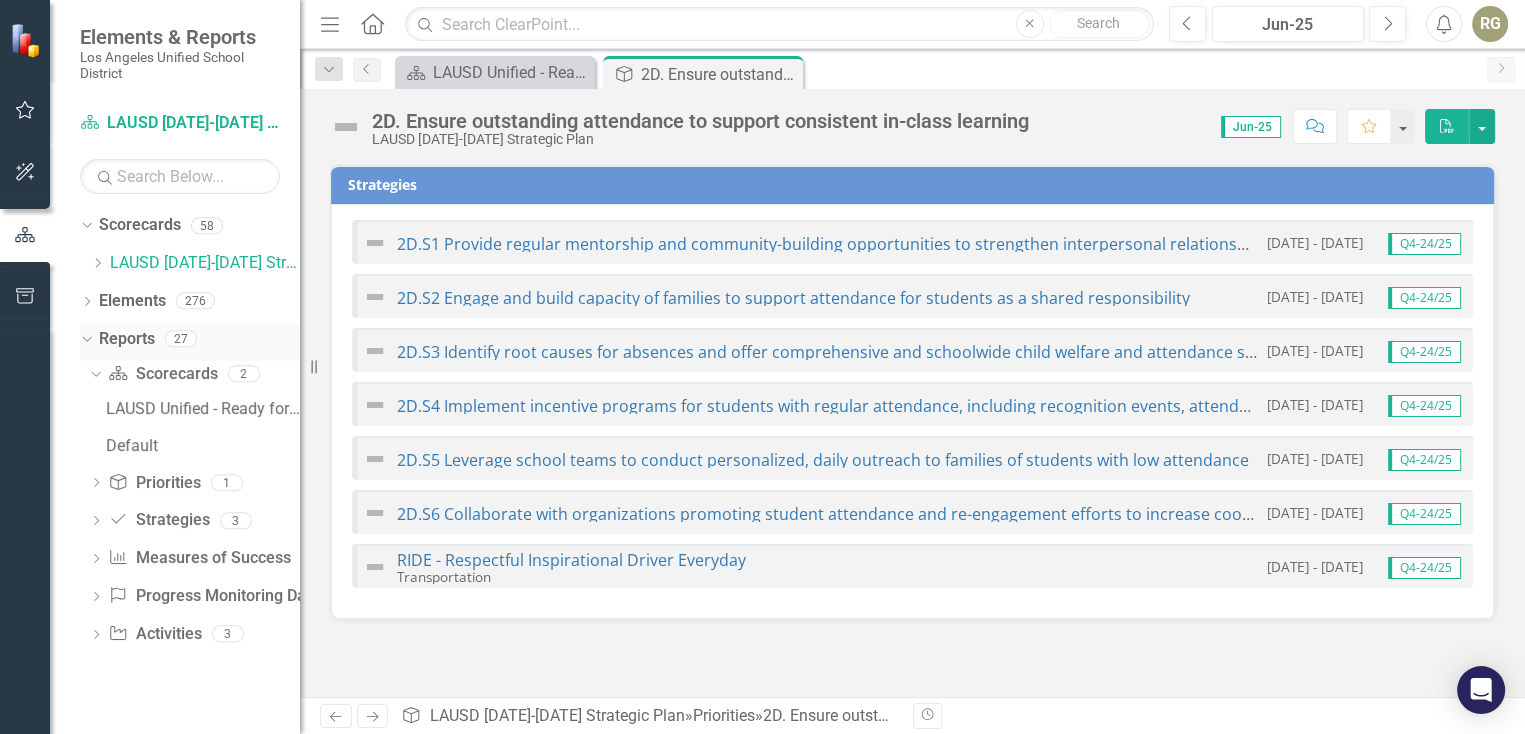 click on "Dropdown" 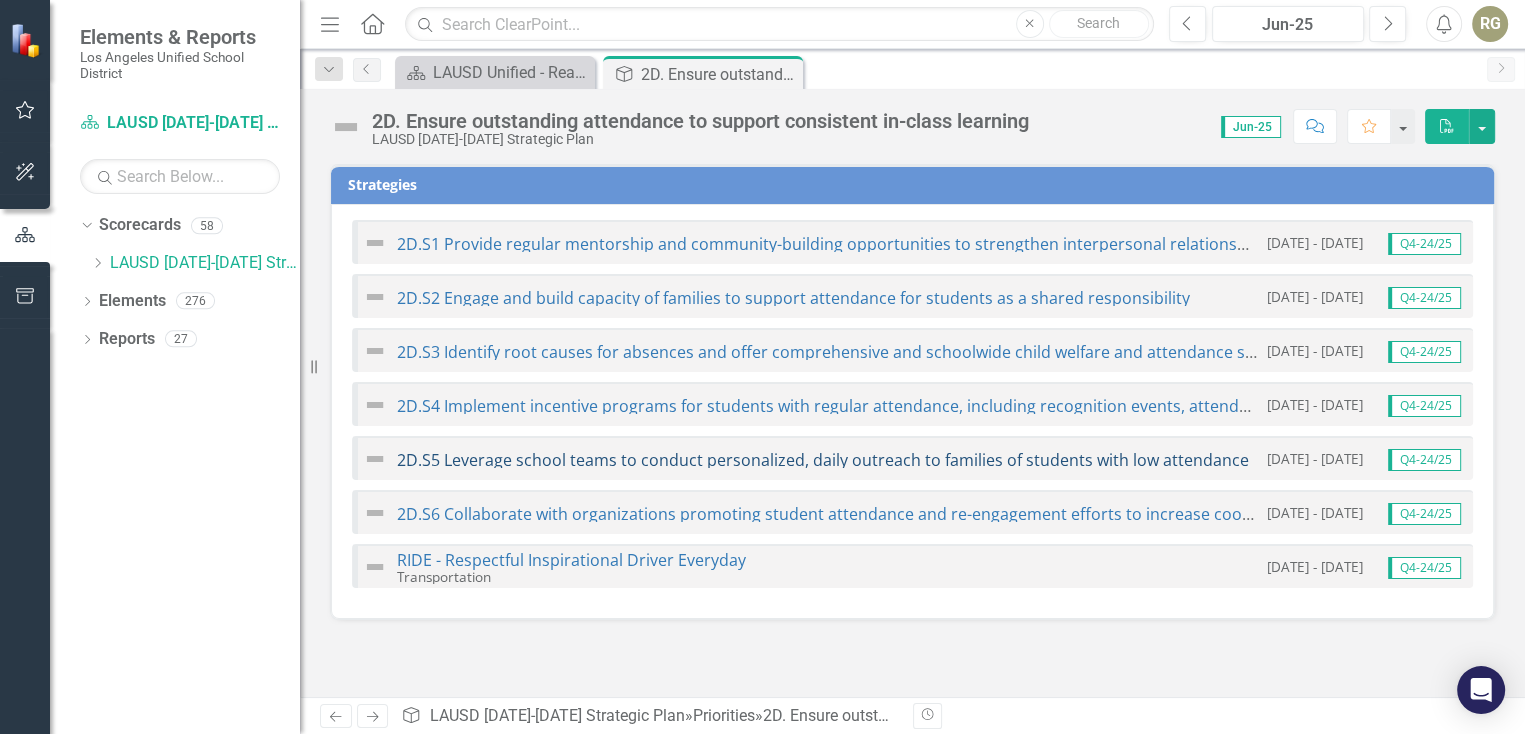 click on "2D.S5 Leverage school teams to conduct personalized, daily outreach to families of students with low attendance" at bounding box center (823, 460) 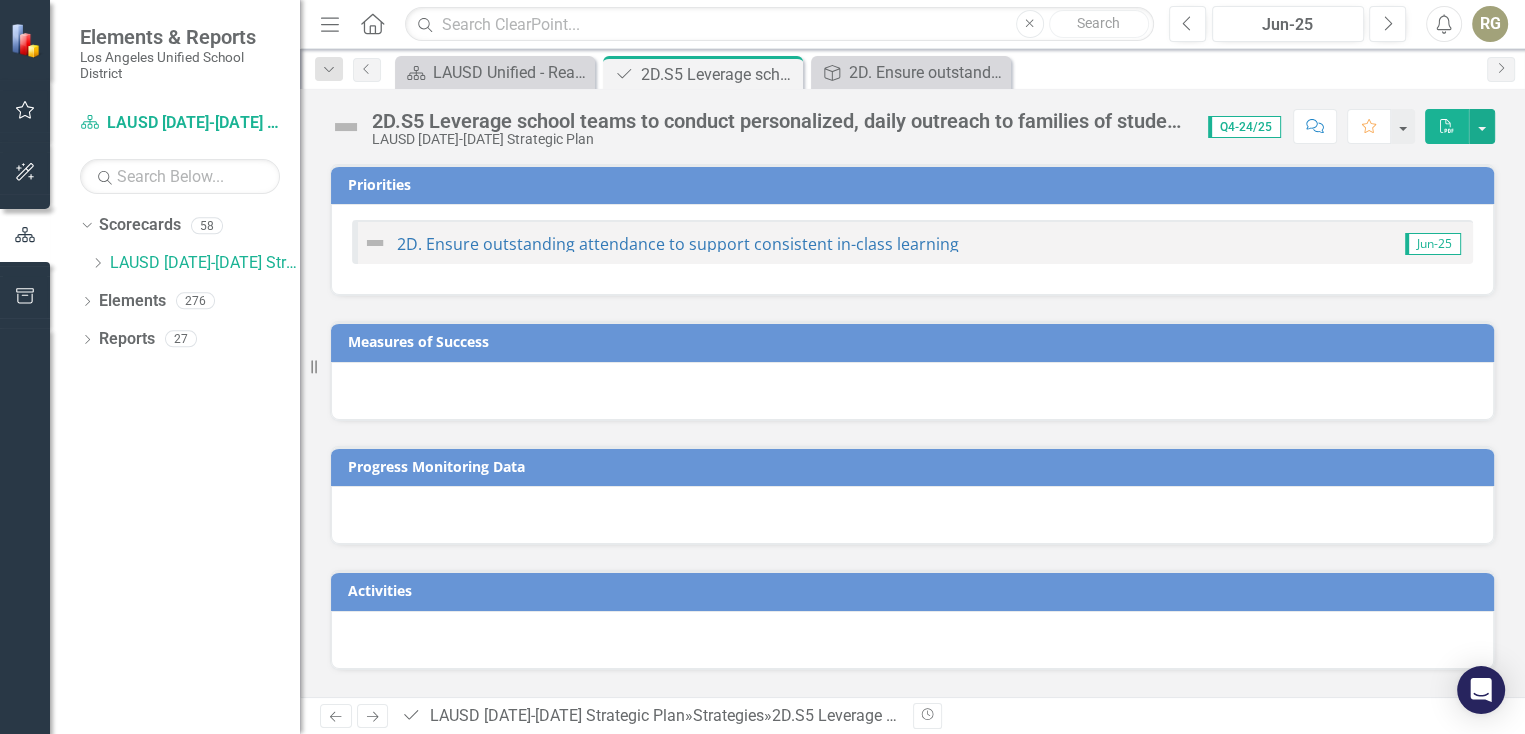 click on "Q4-24/25" at bounding box center [1244, 127] 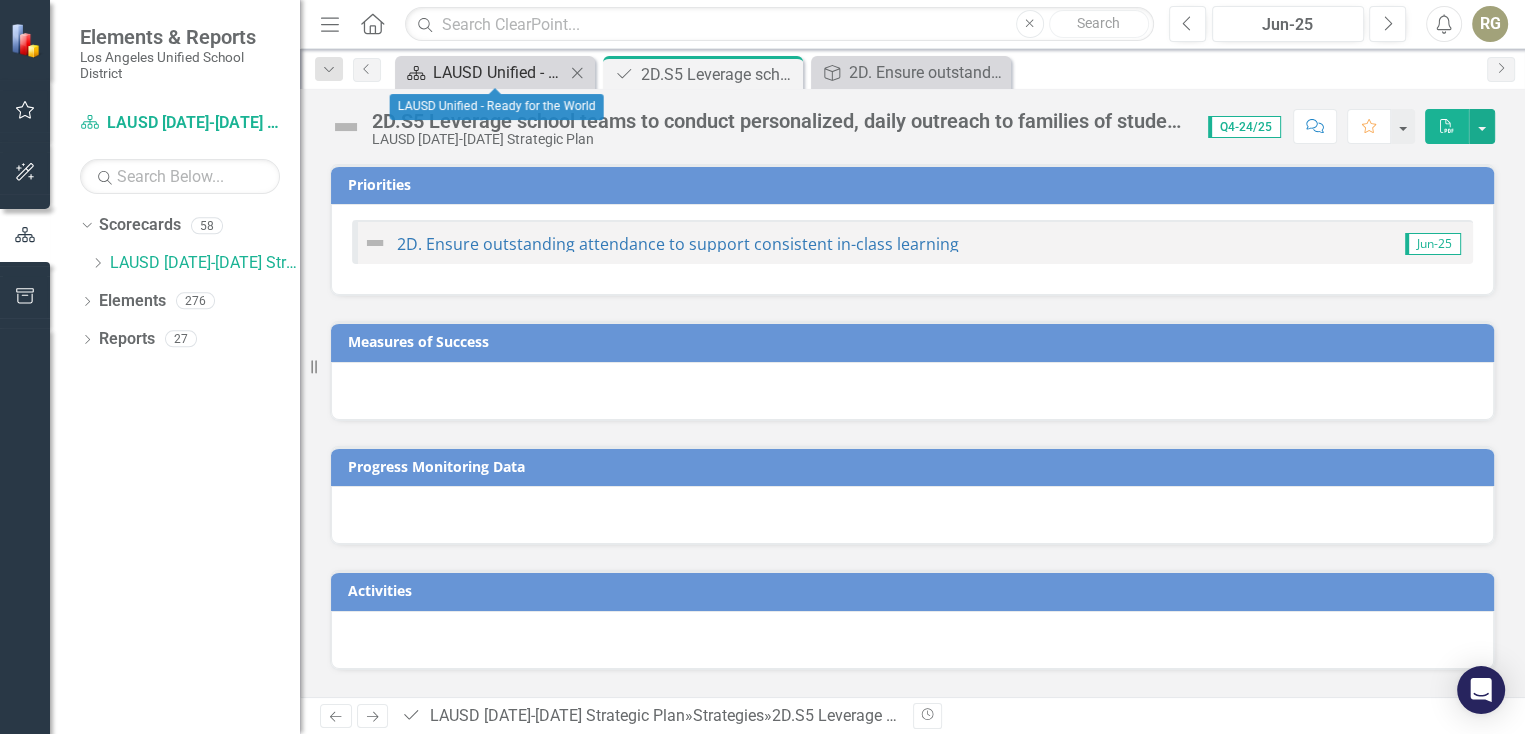 click on "LAUSD Unified - Ready for the World" at bounding box center (499, 72) 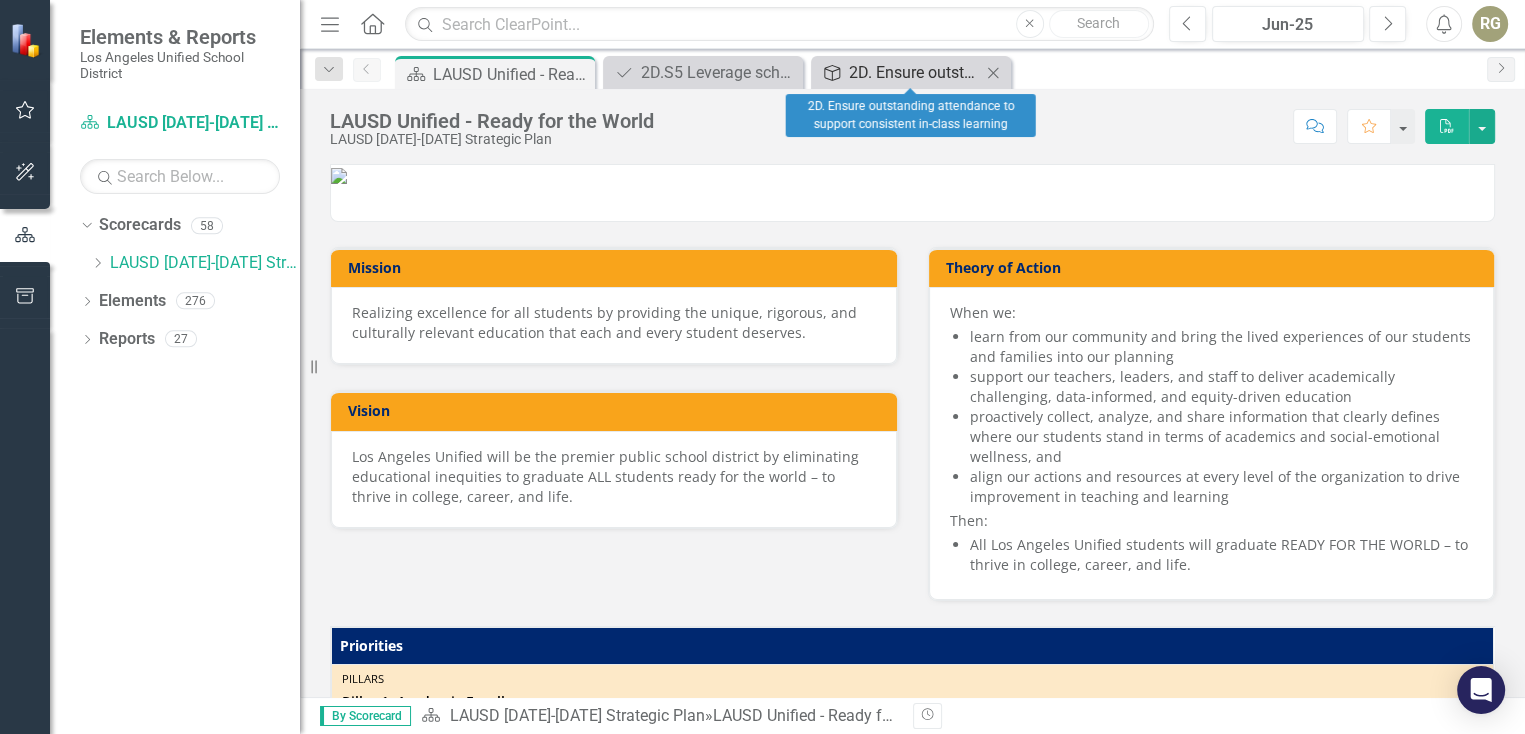 click on "2D. Ensure outstanding attendance to support consistent in-class learning" at bounding box center [915, 72] 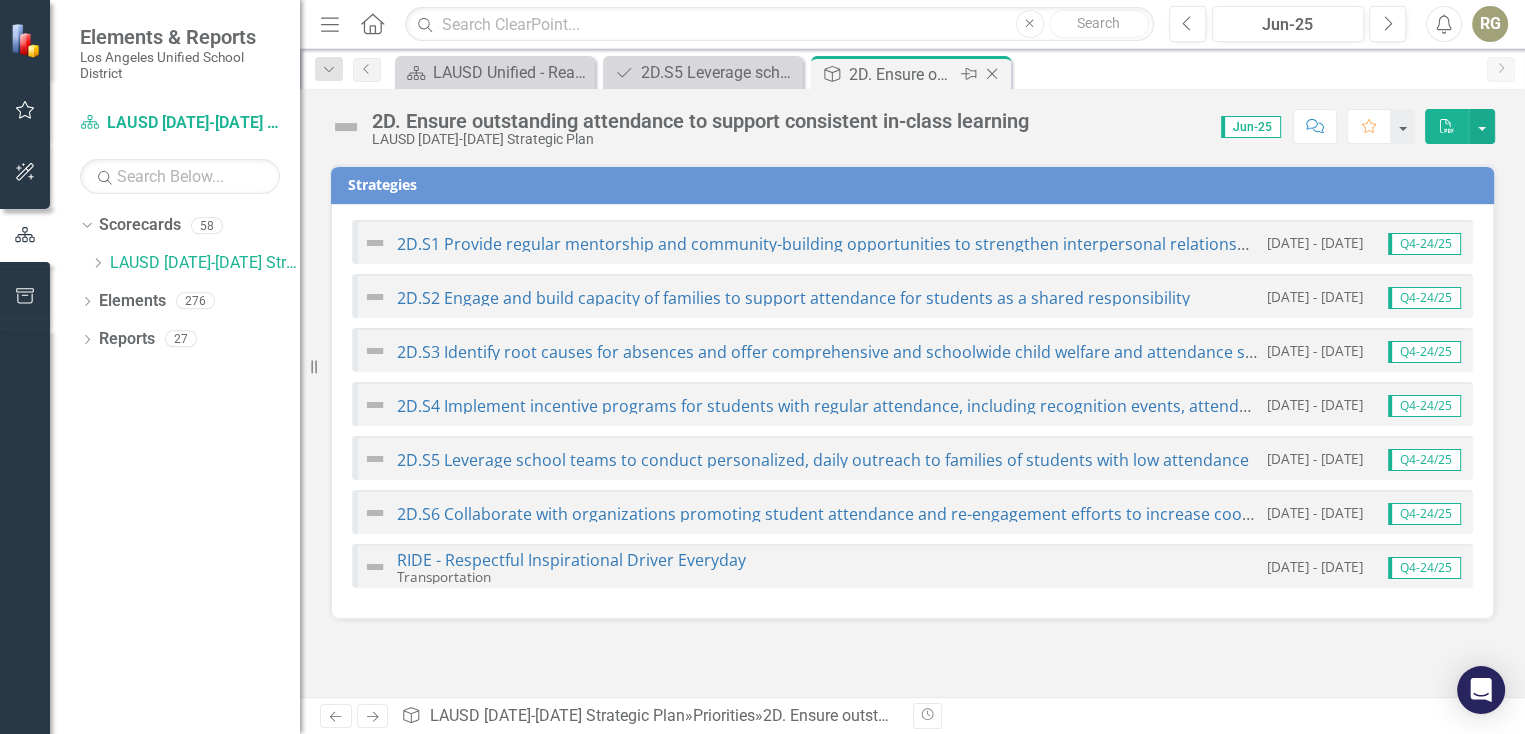 click on "Close" 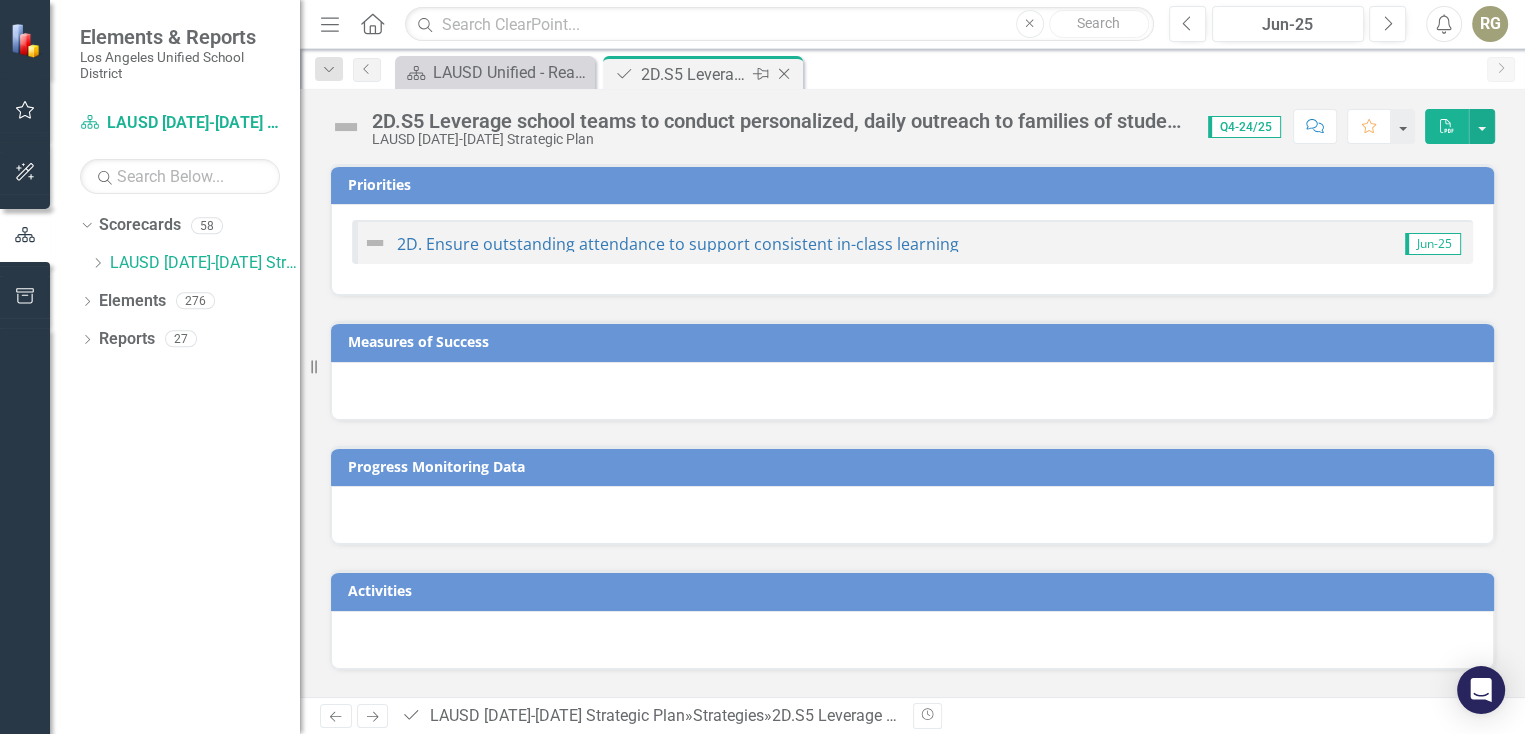 click 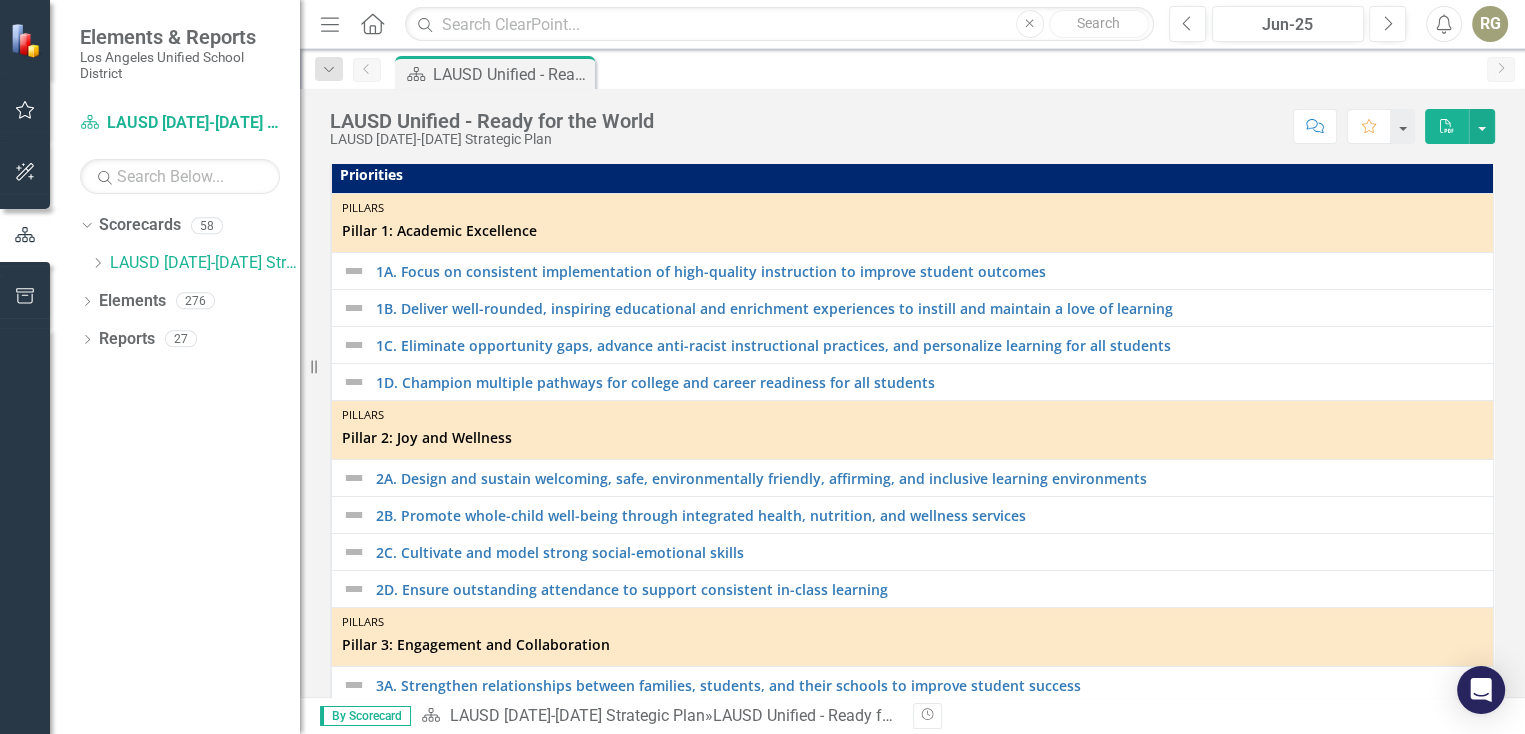 scroll, scrollTop: 576, scrollLeft: 0, axis: vertical 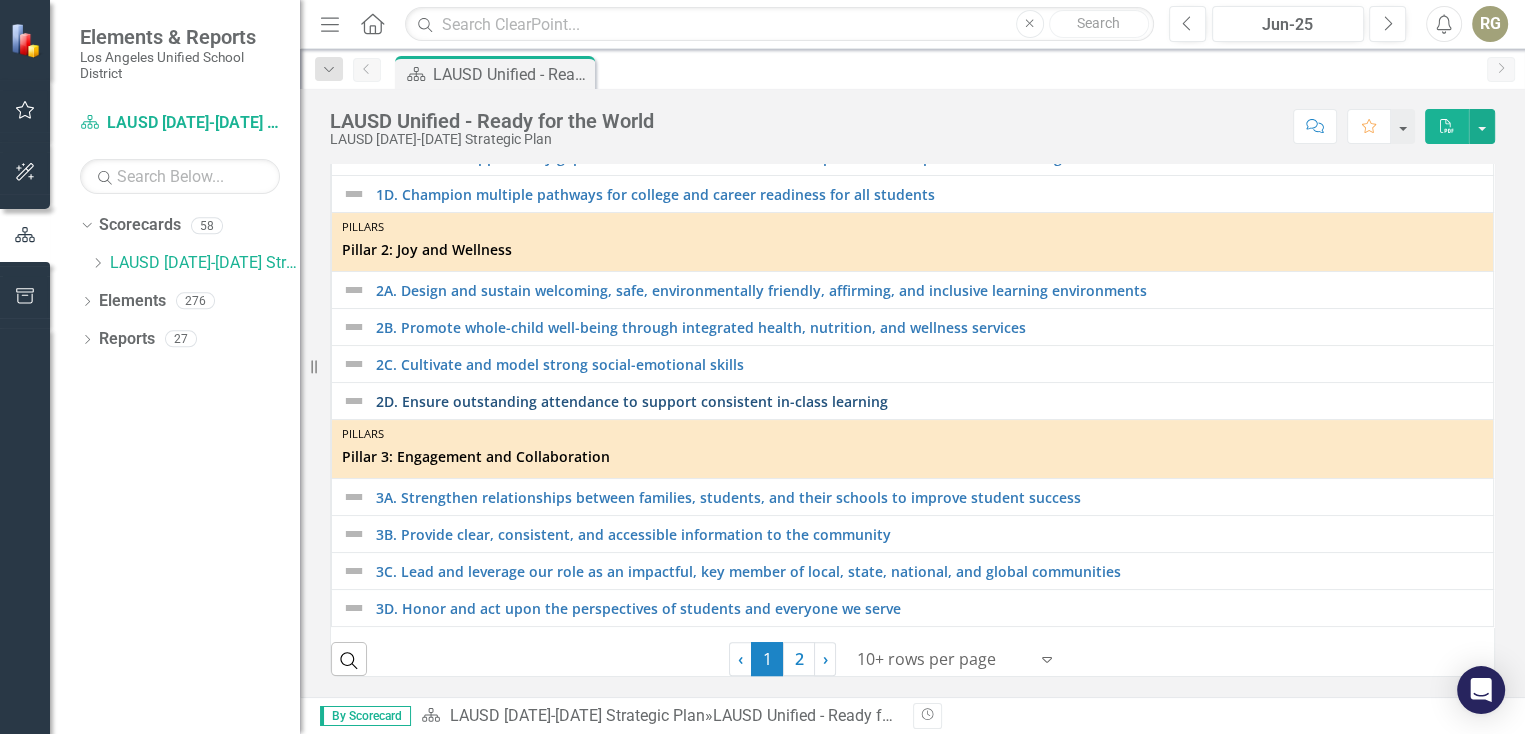 click on "2D. Ensure outstanding attendance to support consistent in-class learning" at bounding box center [929, 401] 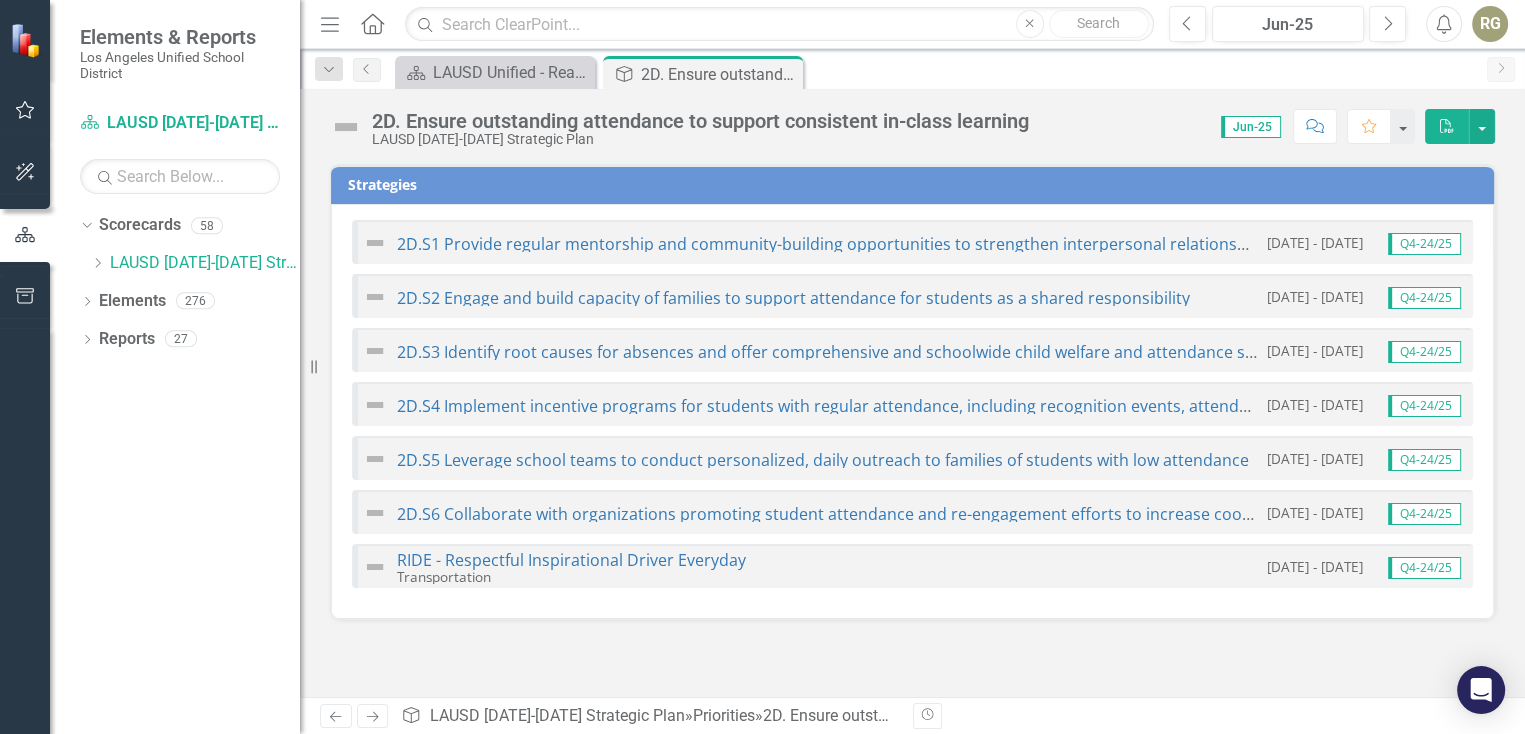 click on "Menu" 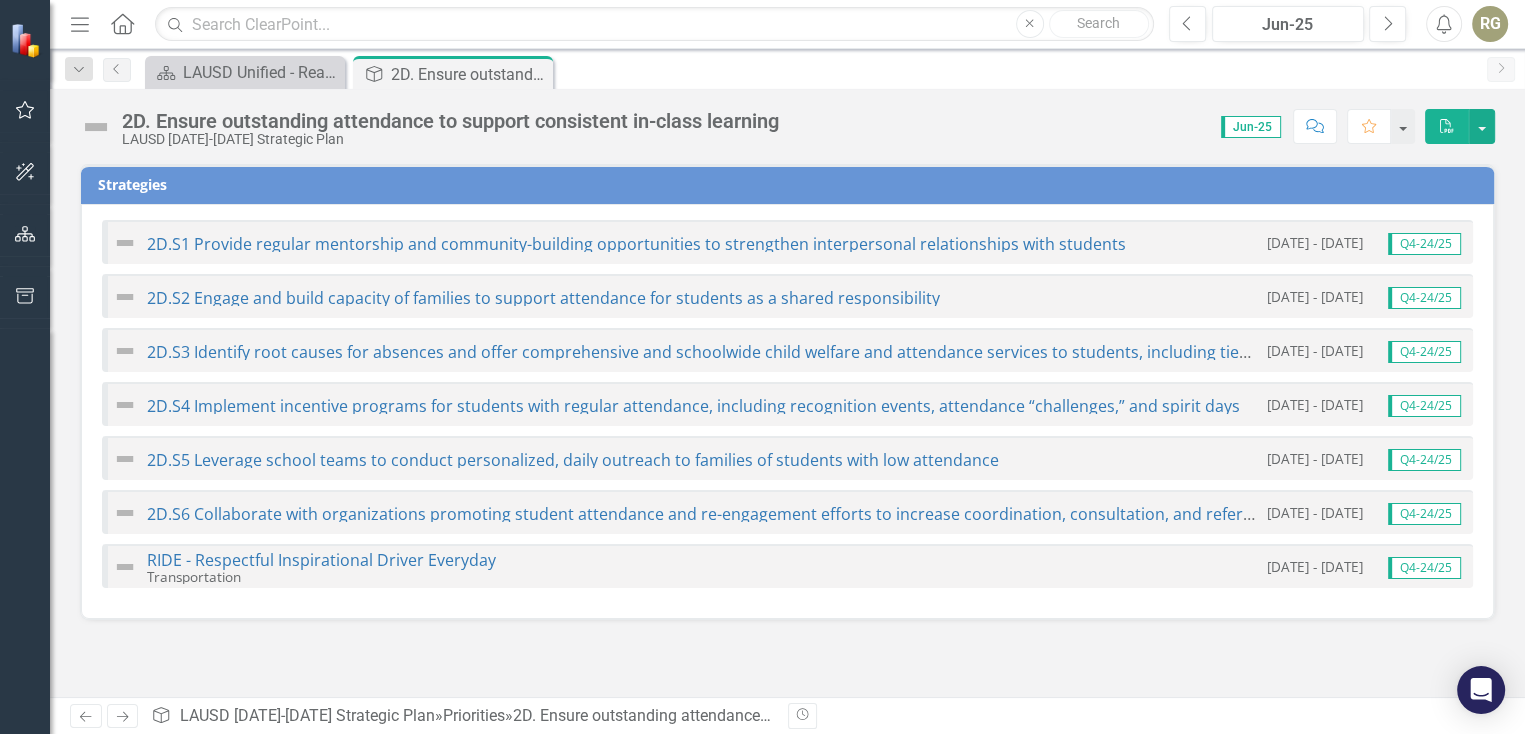 click on "Menu" 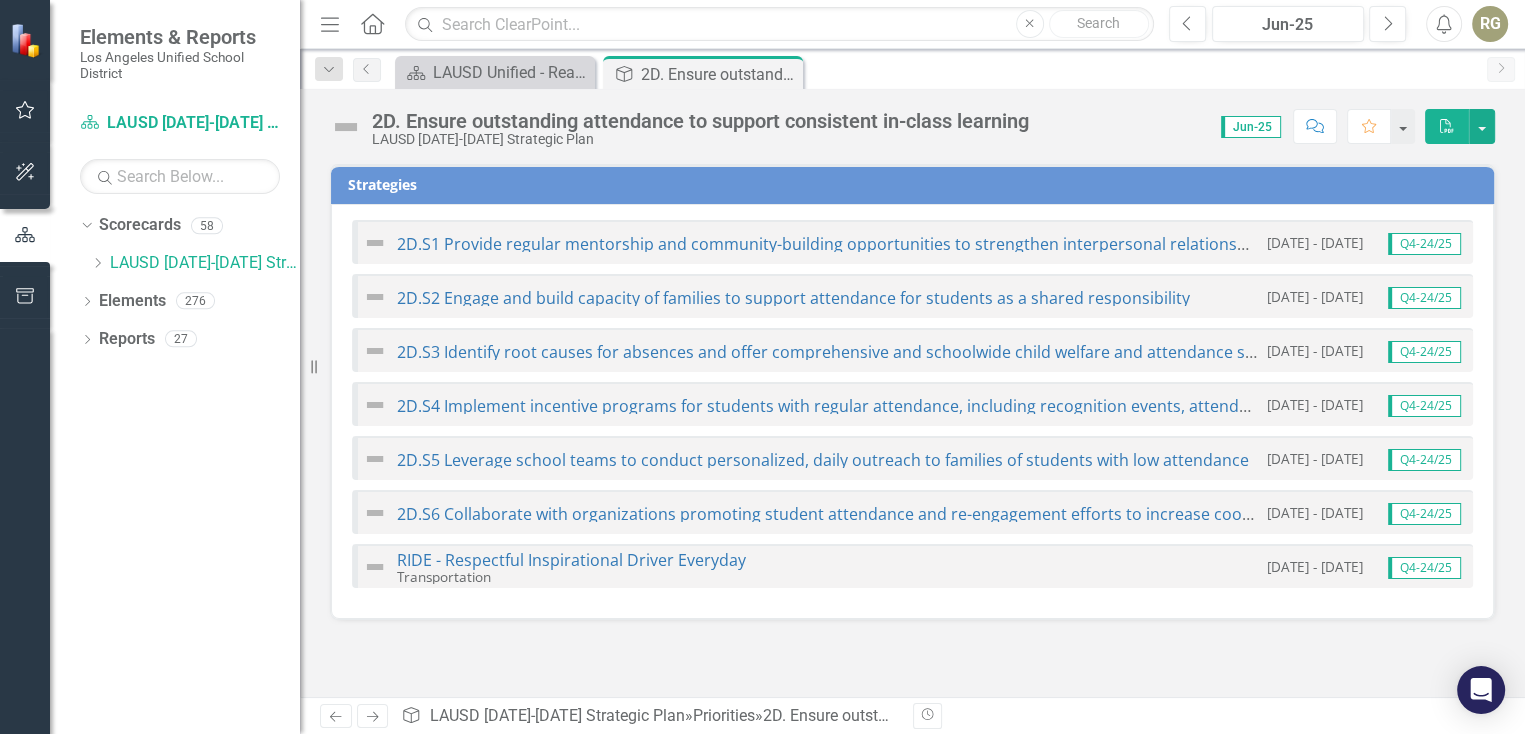 click on "Q4-24/25" at bounding box center (1424, 244) 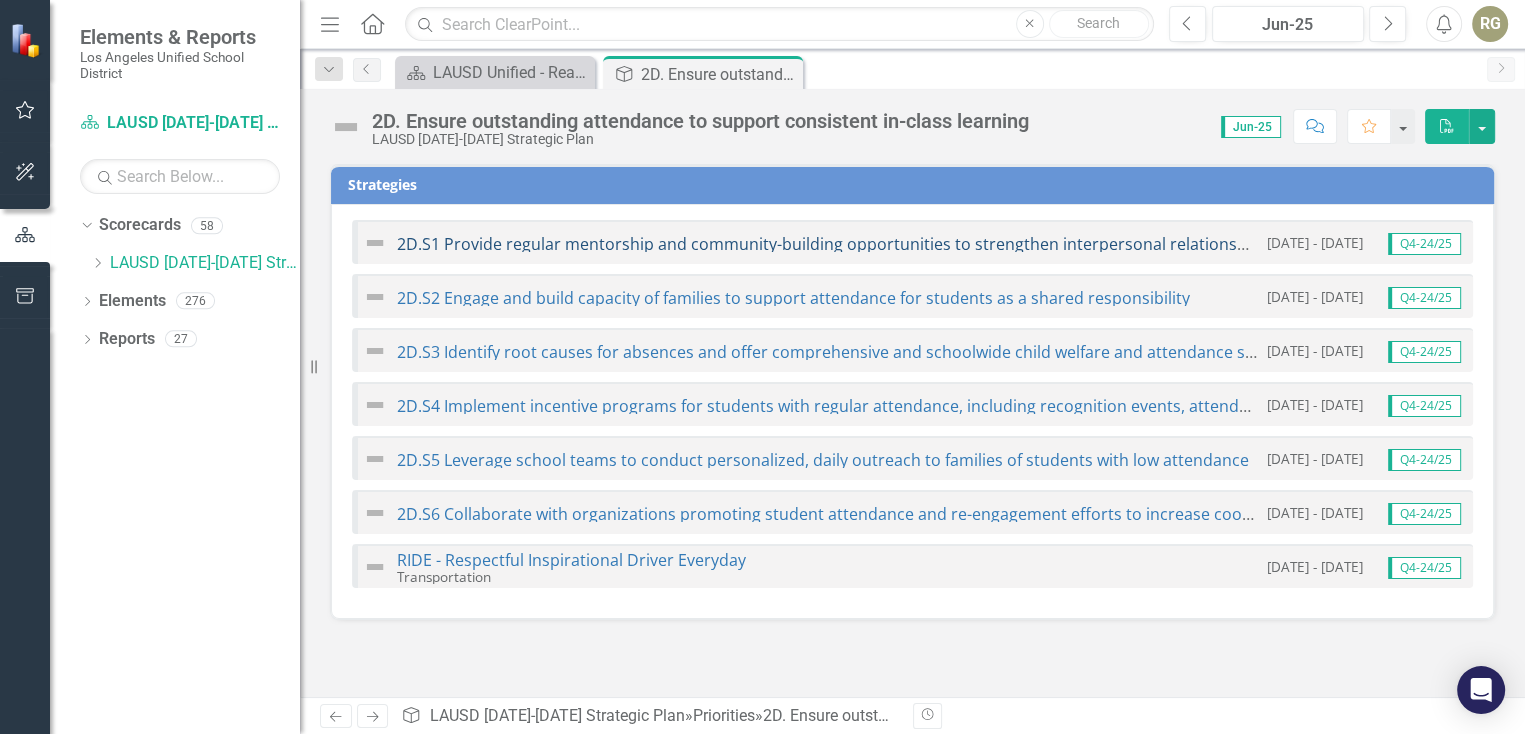 click on "2D.S1 Provide regular mentorship and community-building opportunities to strengthen interpersonal relationships with students" at bounding box center [886, 244] 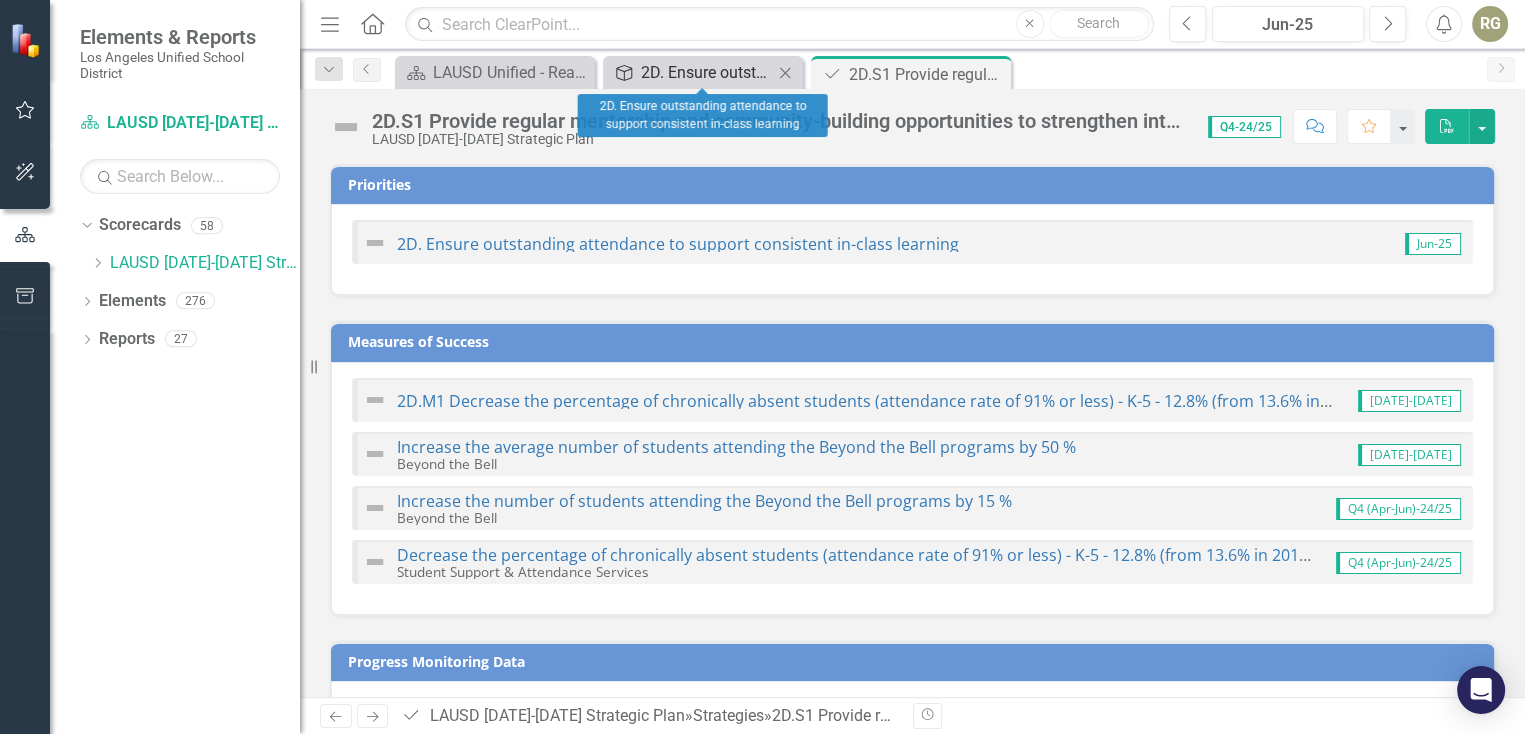 click on "2D. Ensure outstanding attendance to support consistent in-class learning" at bounding box center [707, 72] 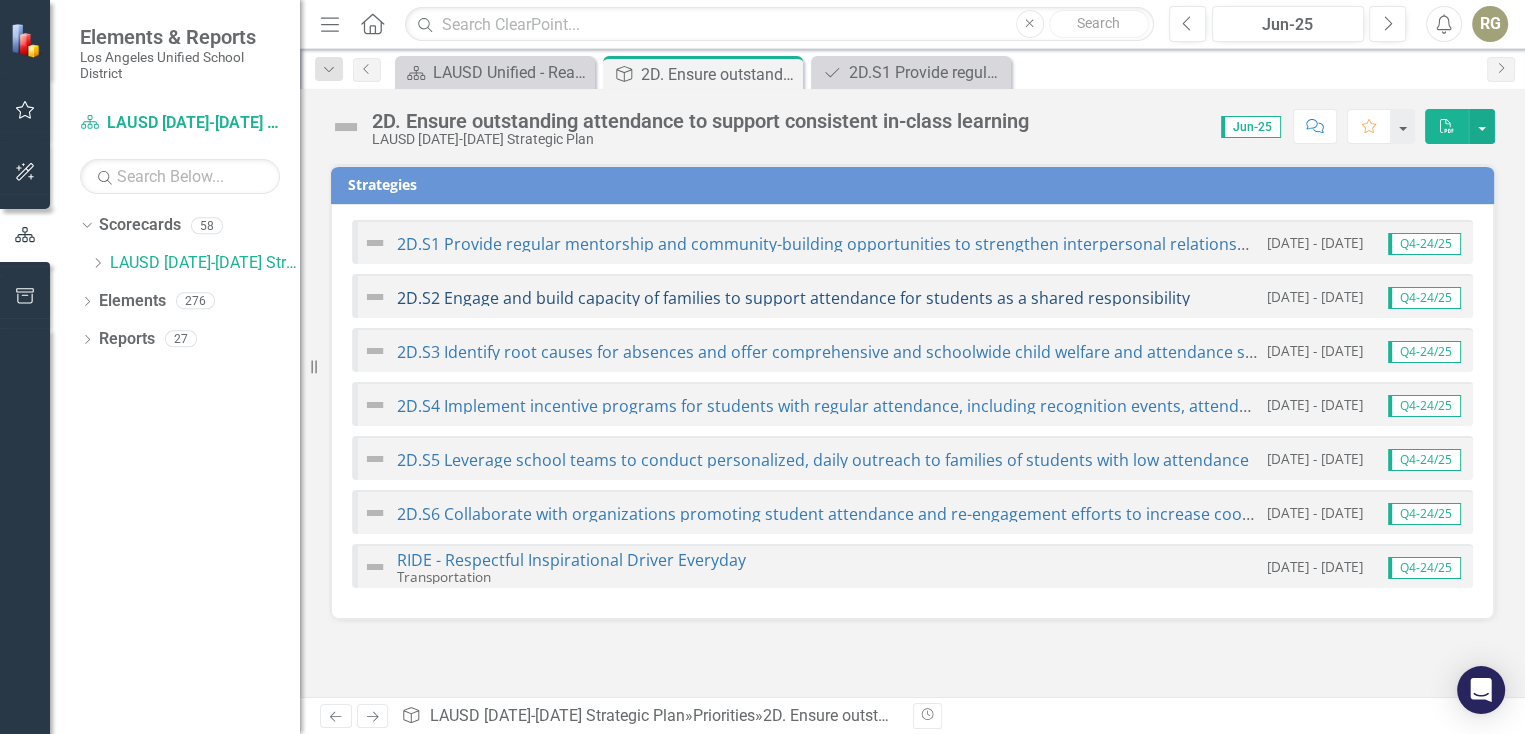 click on "2D.S2 Engage and build capacity of families to support attendance for students as a shared responsibility" at bounding box center [793, 298] 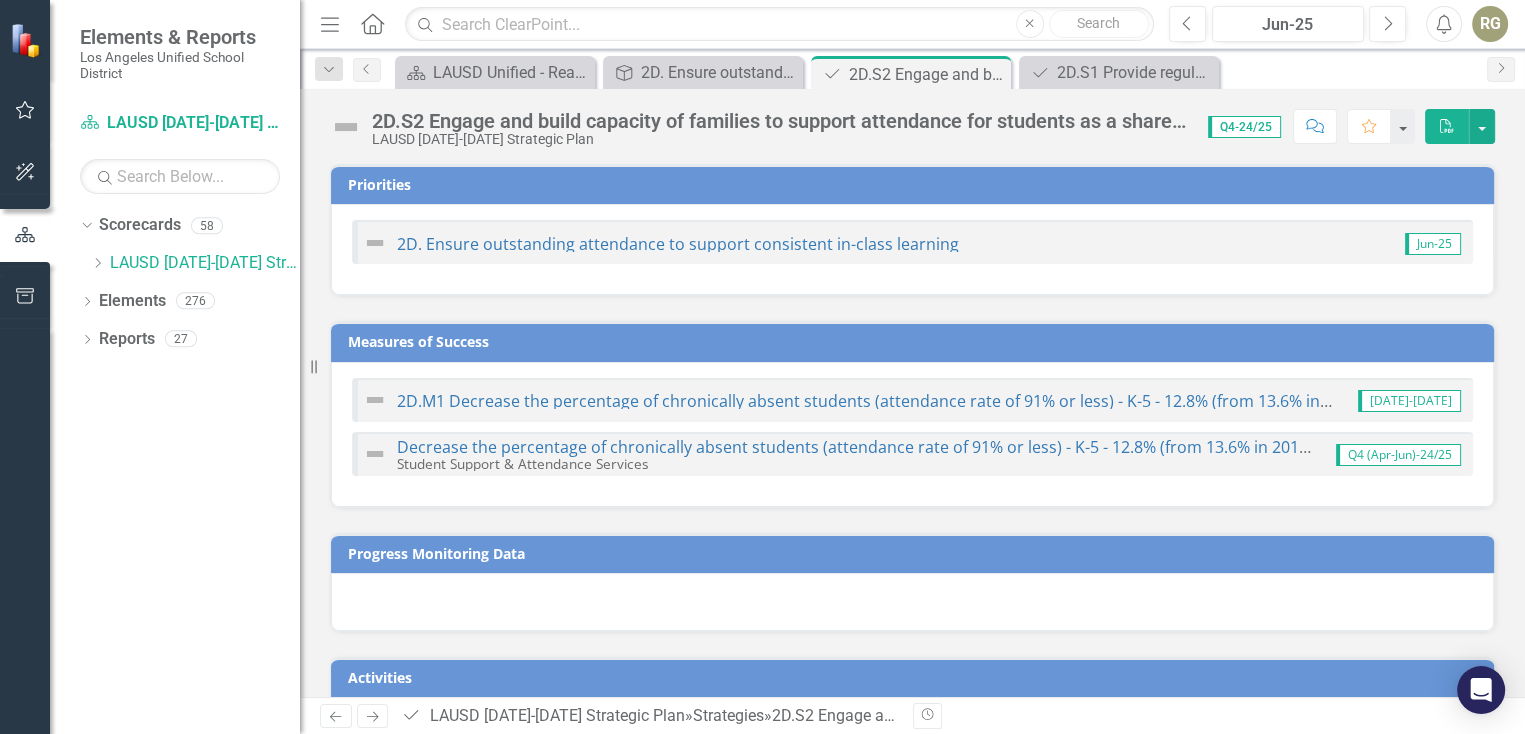 click on "2D.S2 Engage and build capacity of families to support attendance for students as a shared responsibility" at bounding box center (780, 121) 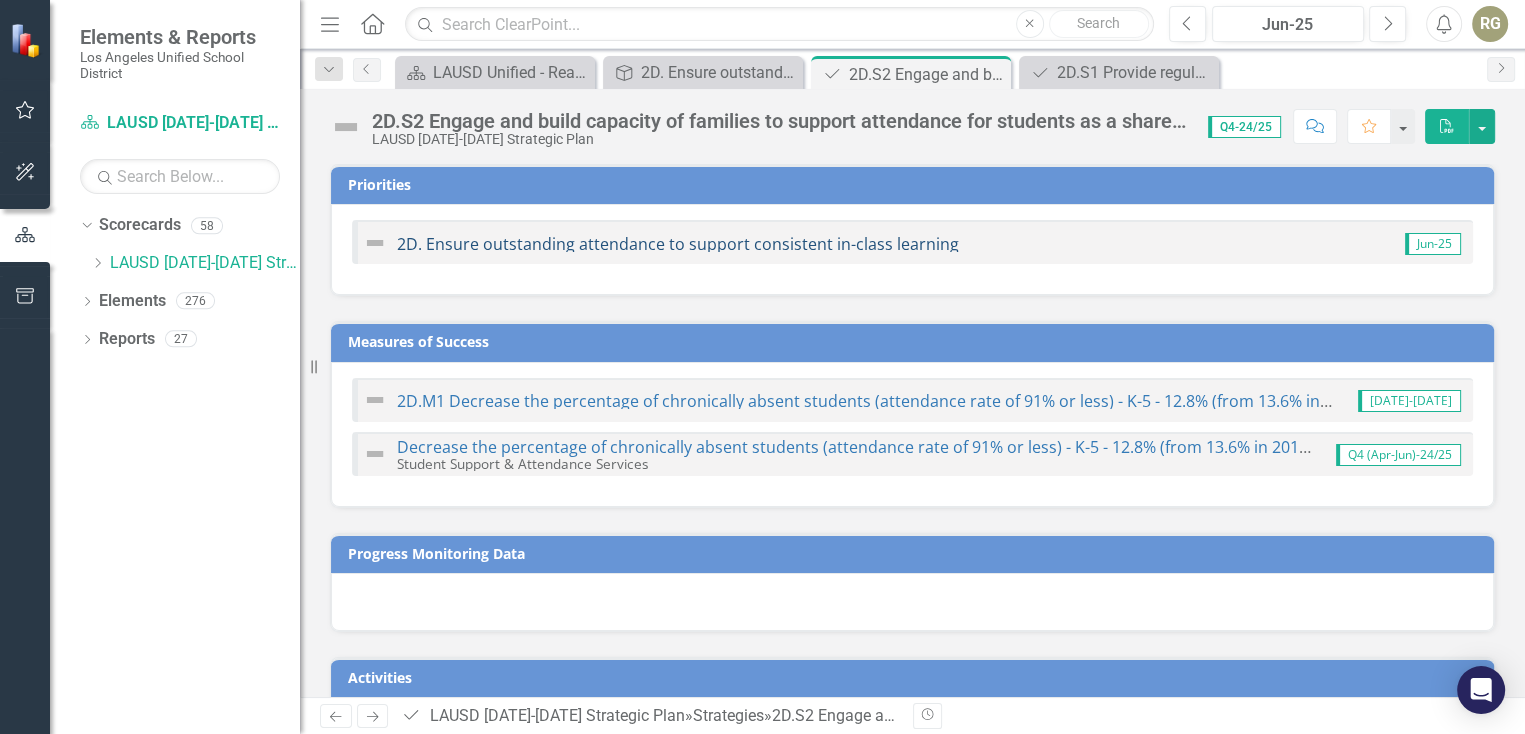 click on "2D. Ensure outstanding attendance to support consistent in-class learning" at bounding box center [678, 244] 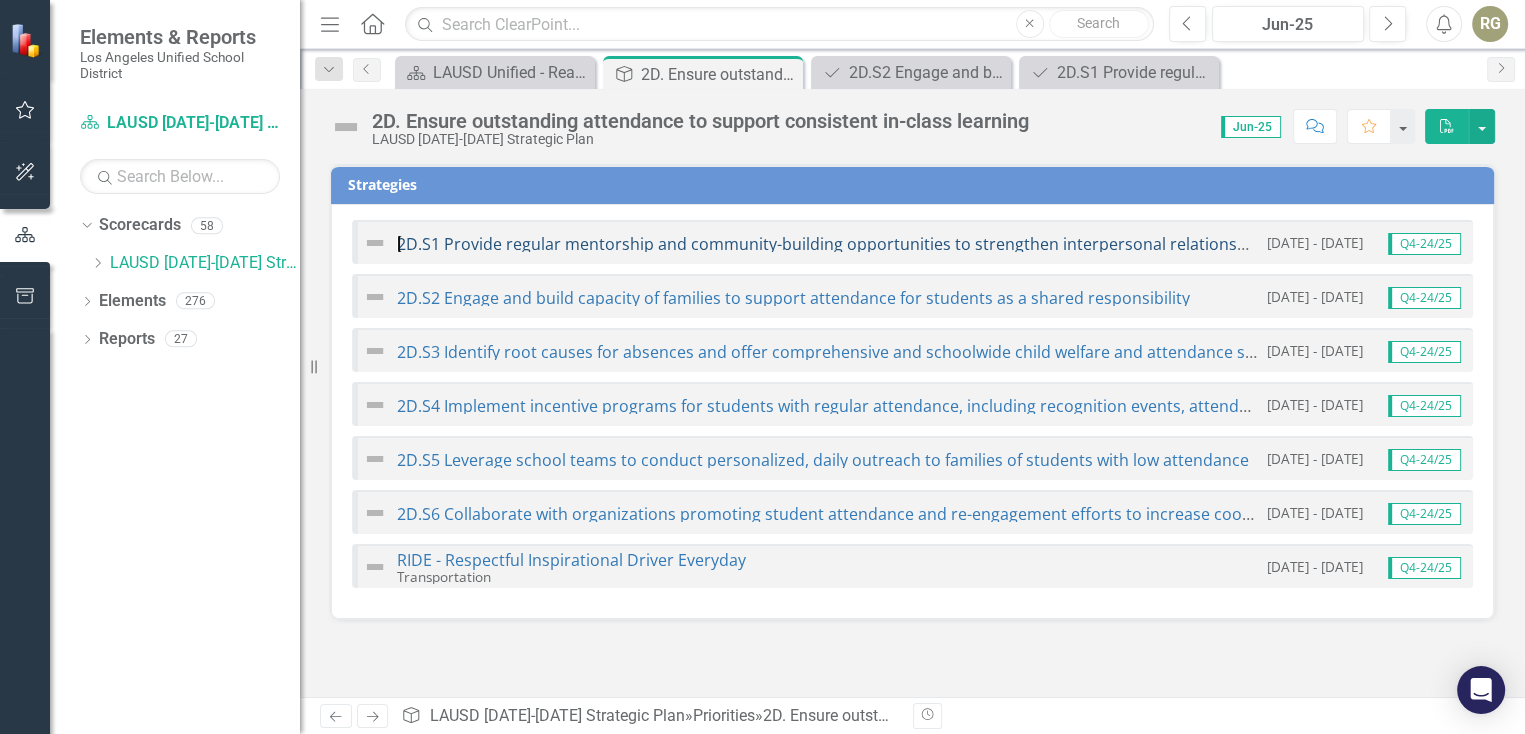click on "2D.S1 Provide regular mentorship and community-building opportunities to strengthen interpersonal relationships with students" at bounding box center (886, 244) 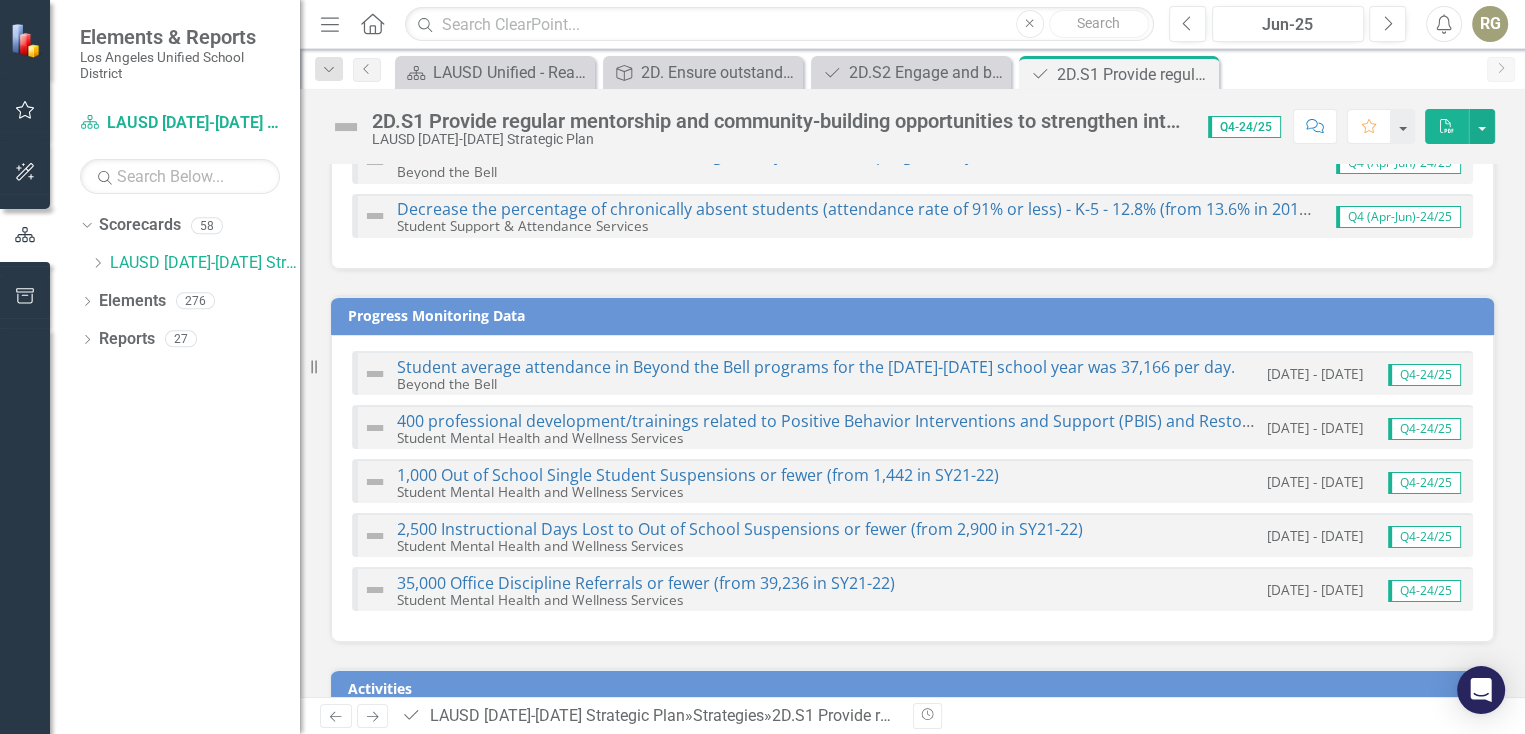 scroll, scrollTop: 0, scrollLeft: 0, axis: both 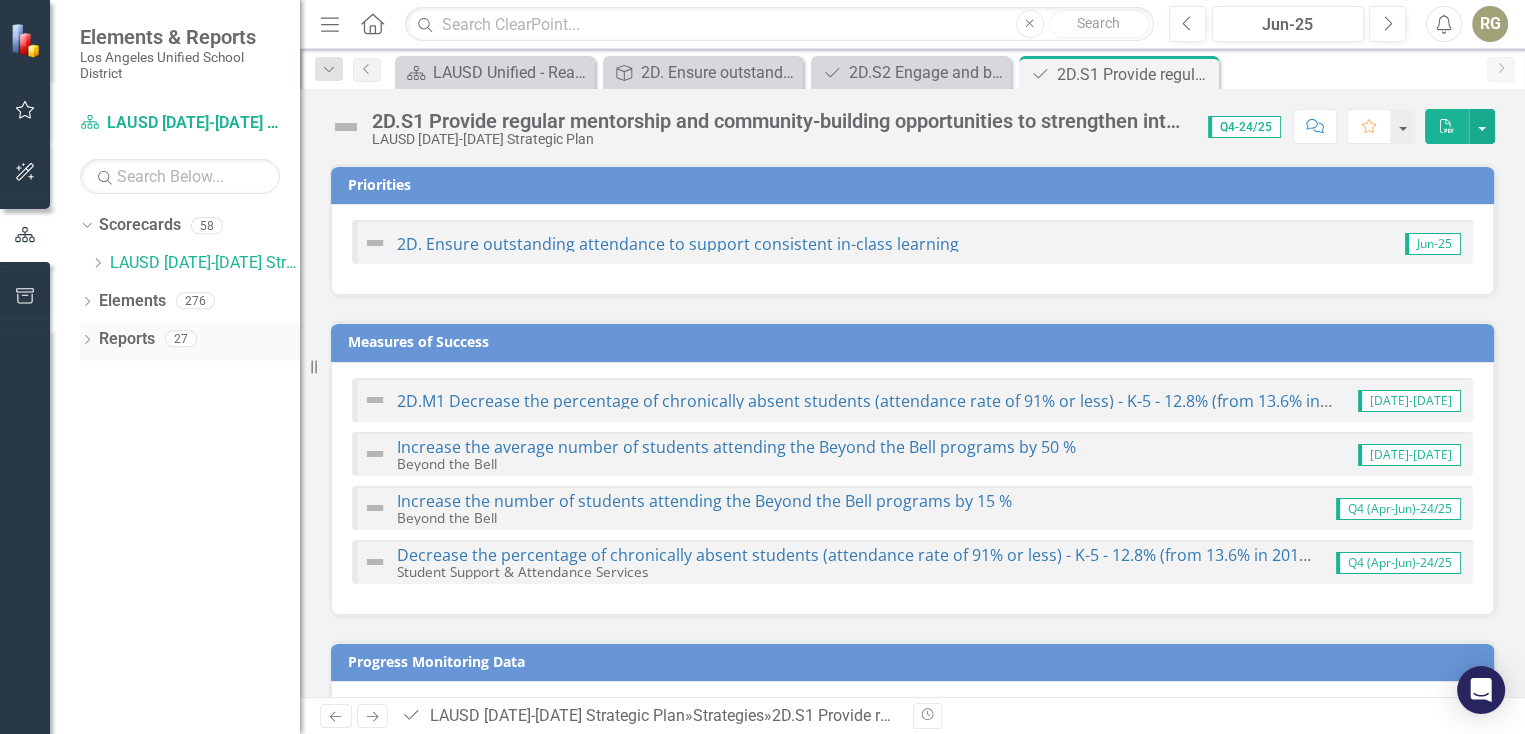 click on "Dropdown" 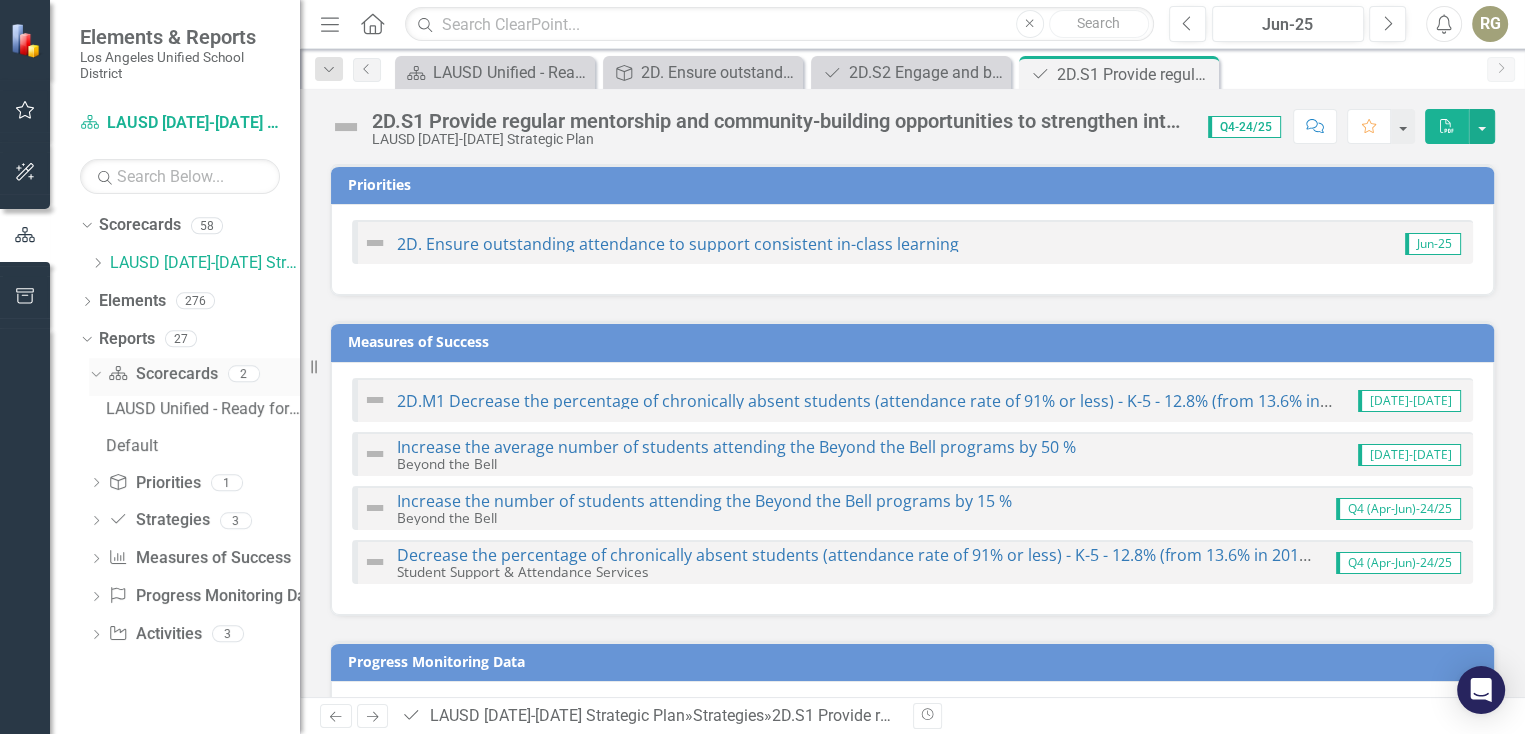 click on "Dropdown" 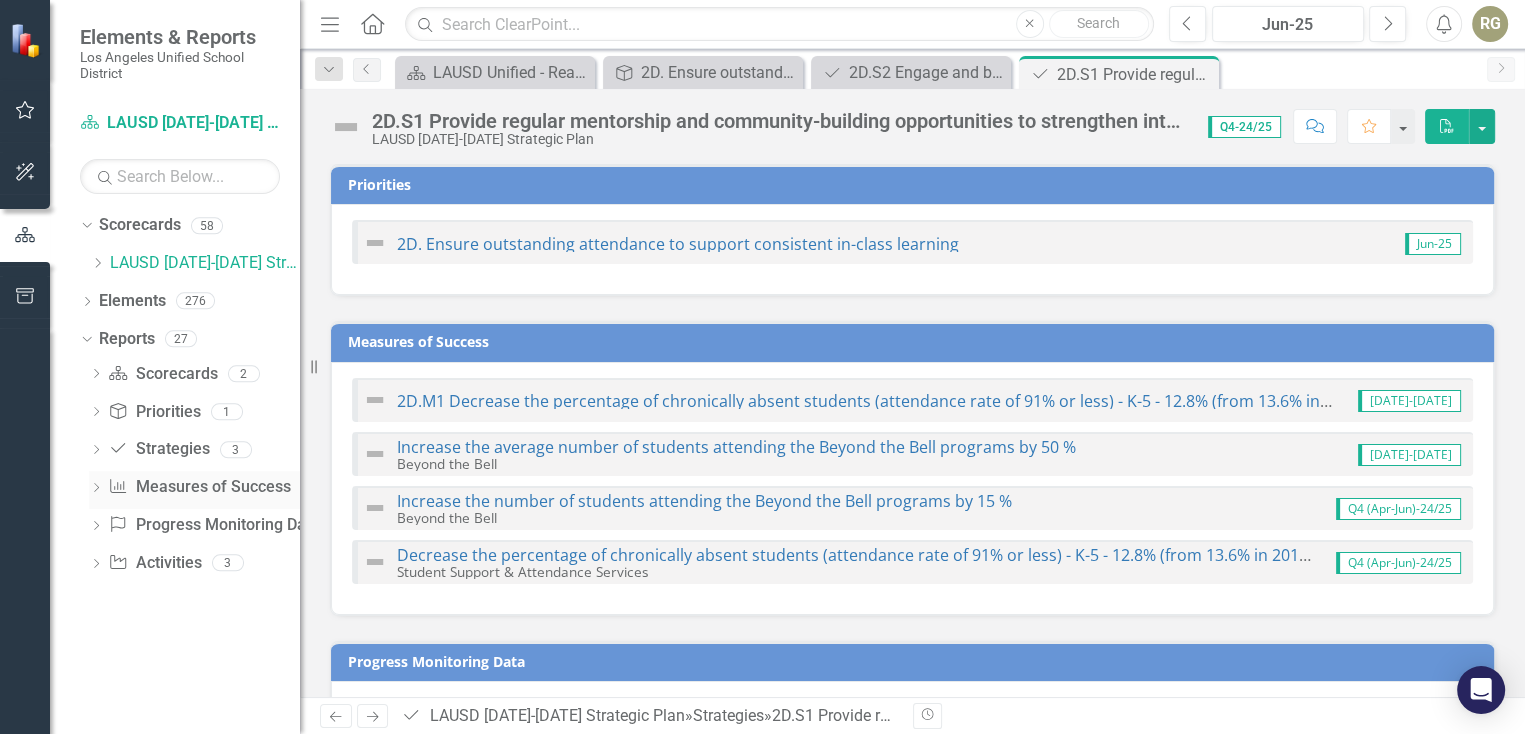 click on "Dropdown" 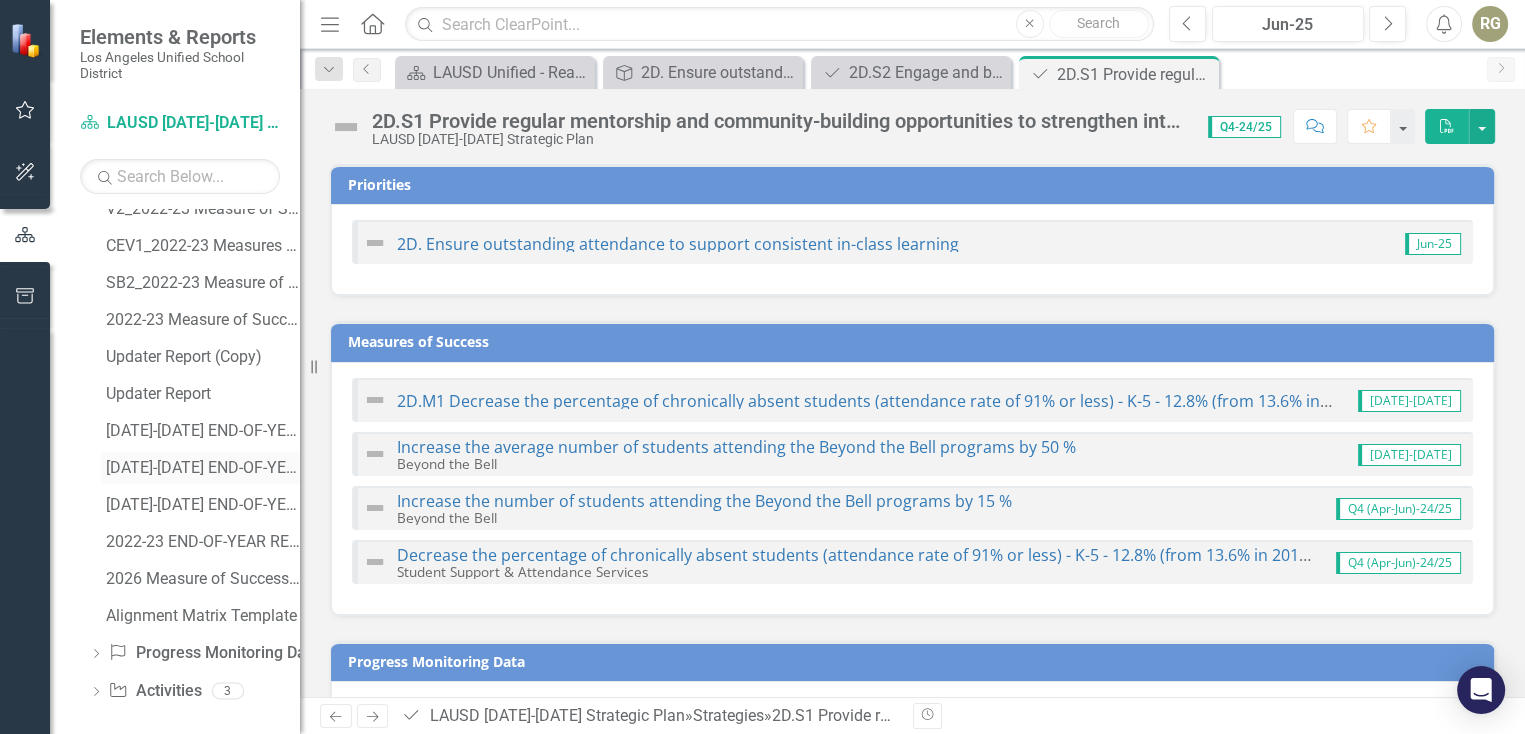 scroll, scrollTop: 470, scrollLeft: 0, axis: vertical 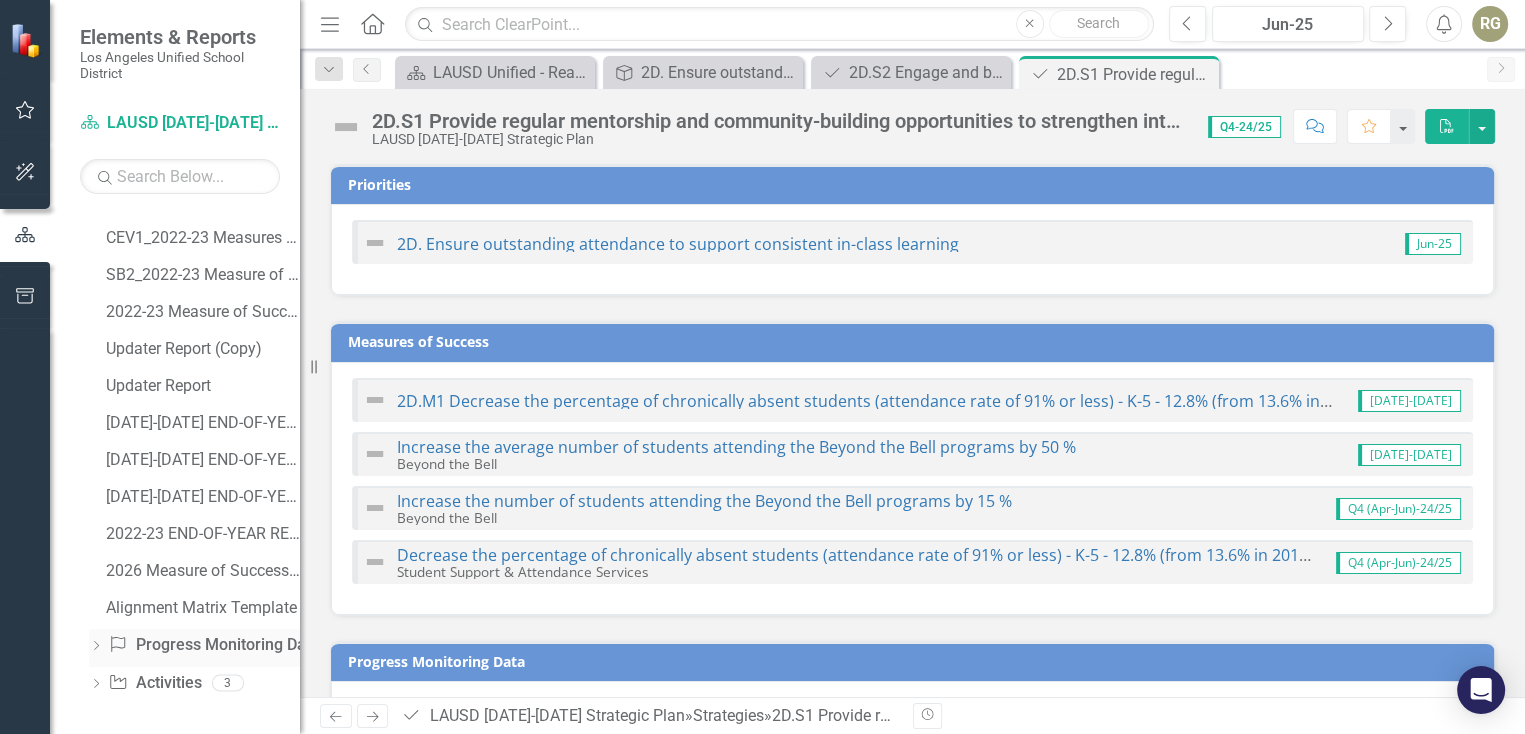 click on "Dropdown" 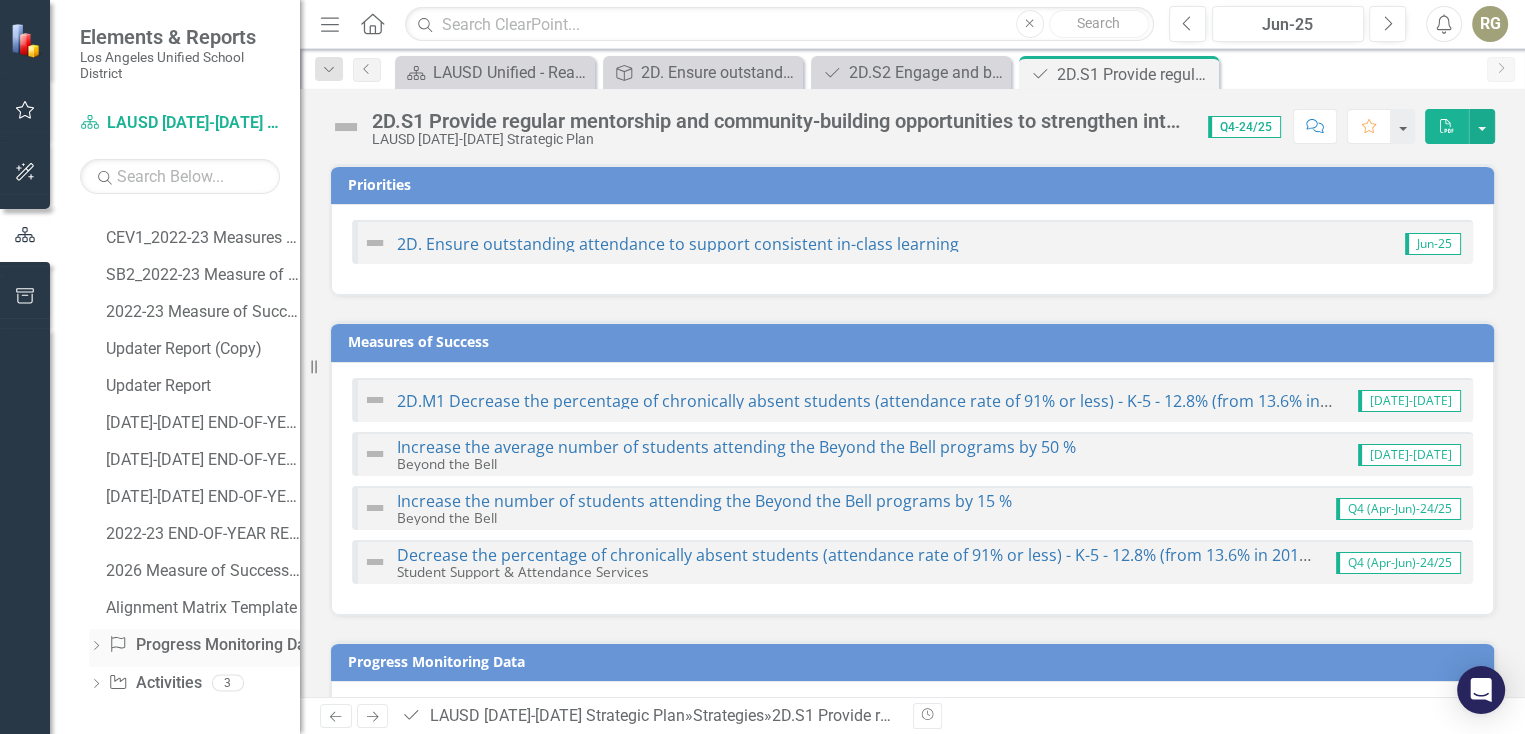 scroll, scrollTop: 0, scrollLeft: 0, axis: both 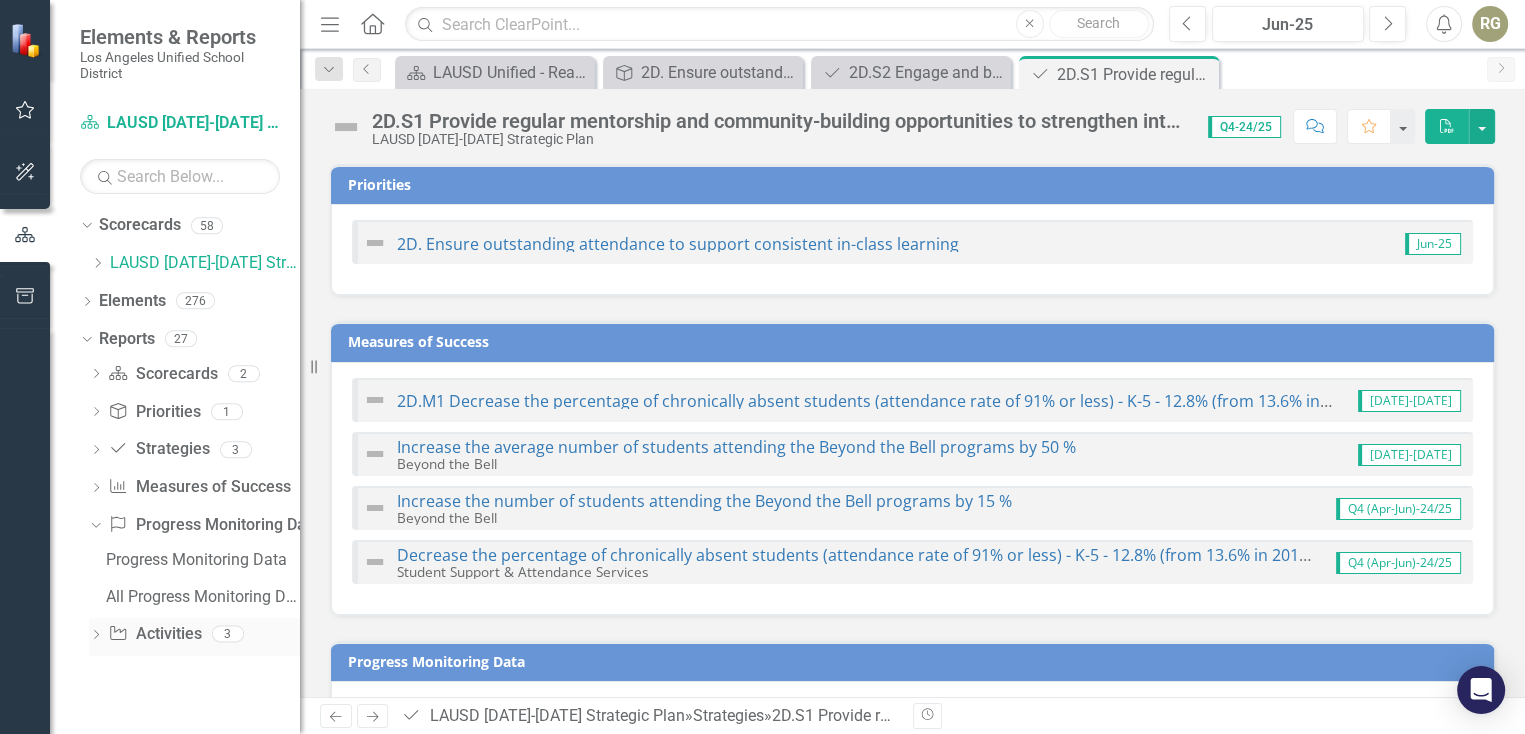 click on "Dropdown" 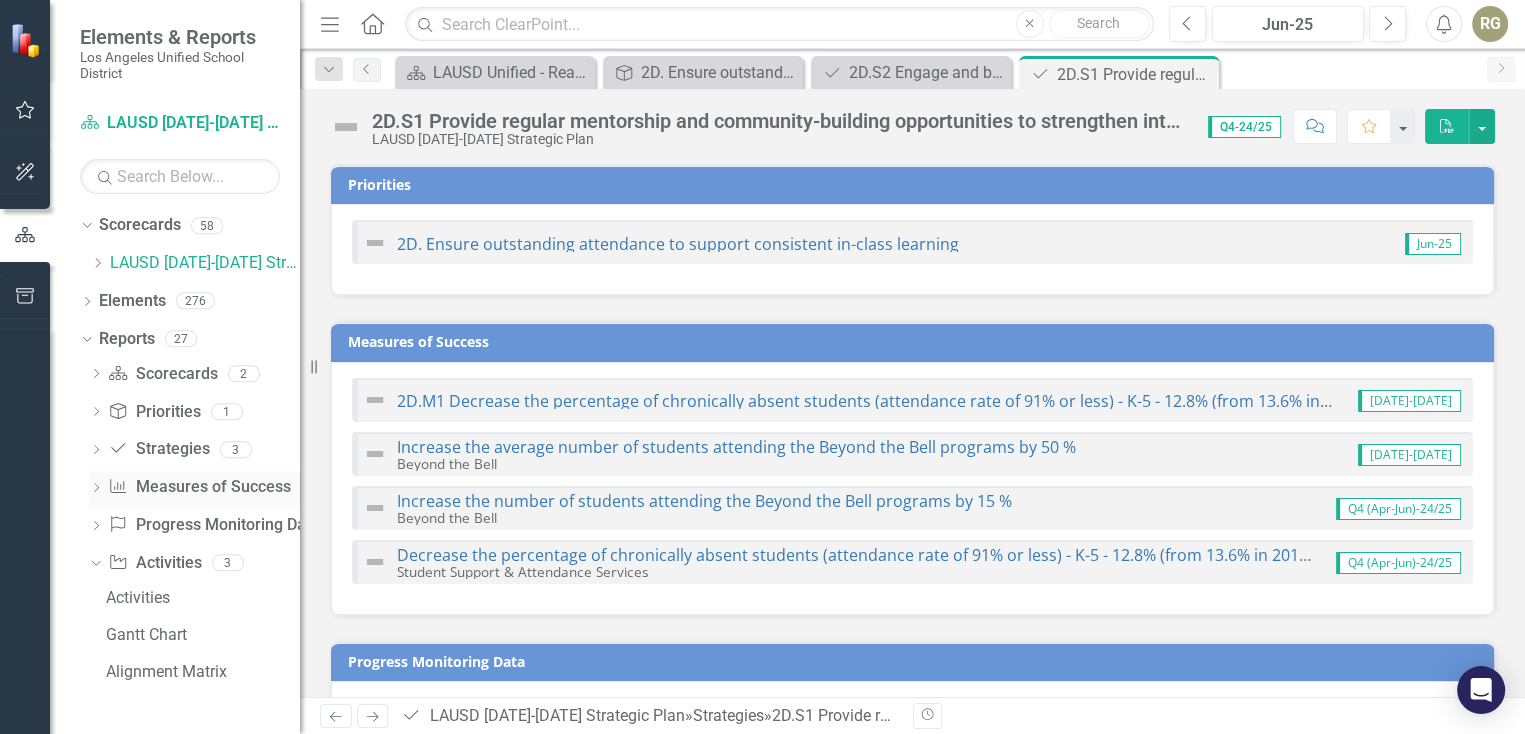 click on "Dropdown" 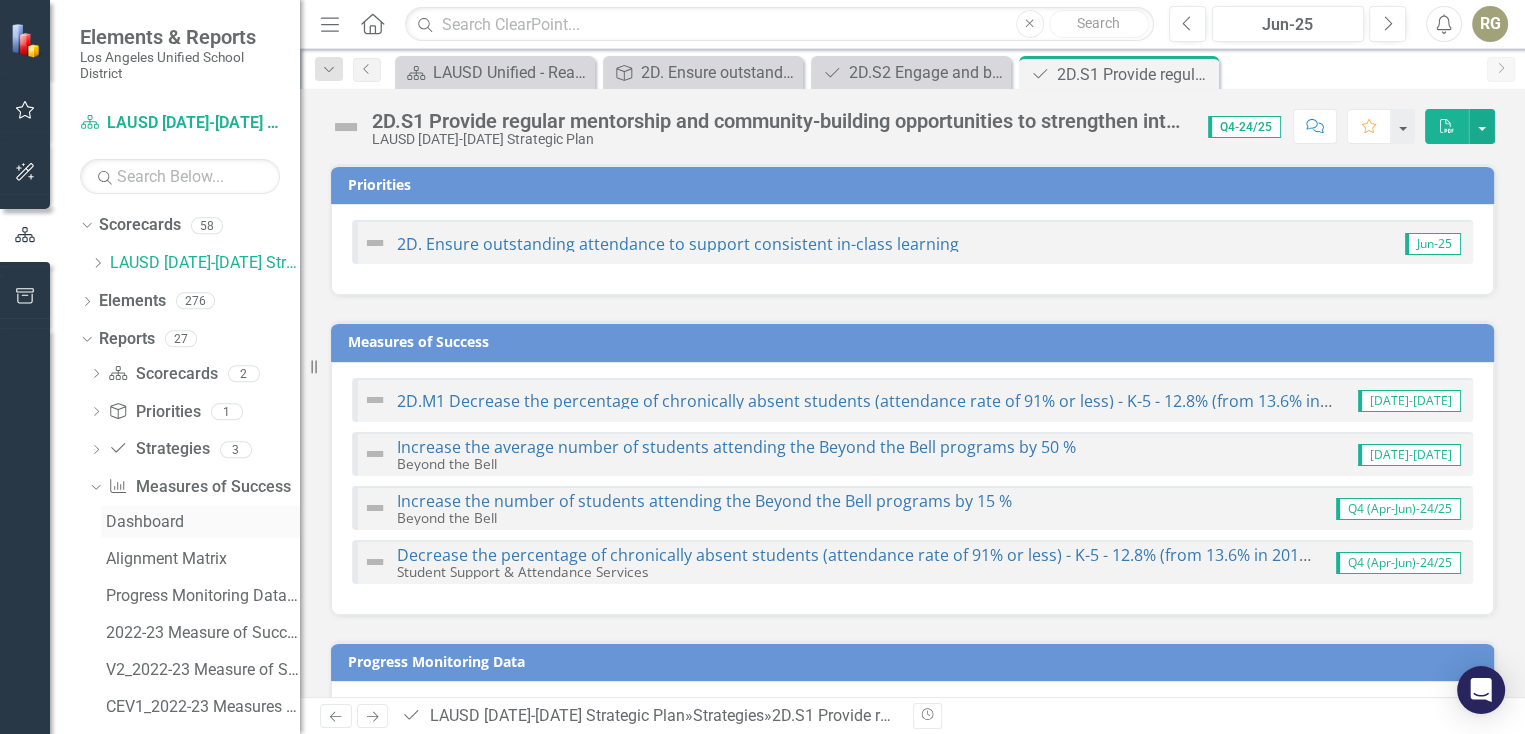 click on "Dashboard" at bounding box center [203, 522] 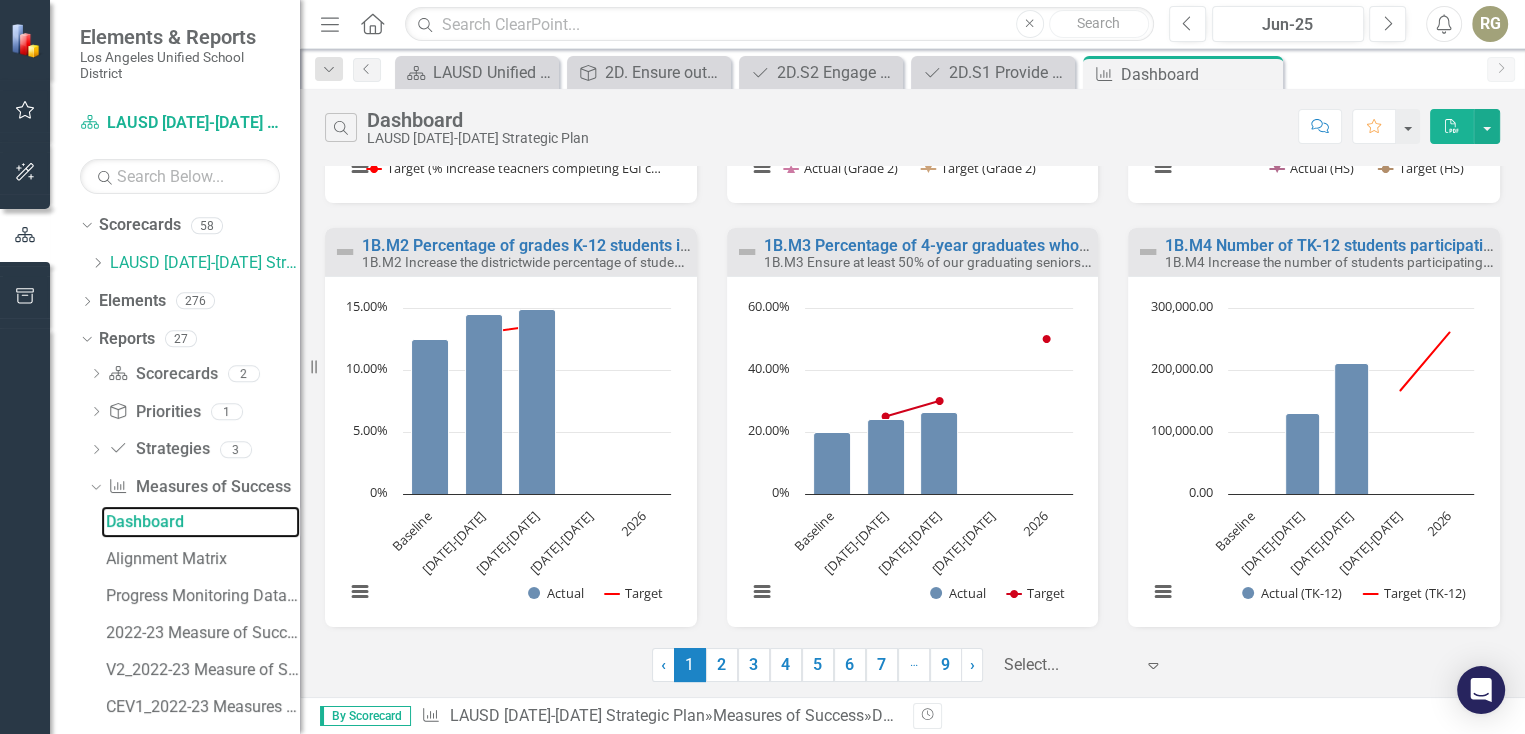 scroll, scrollTop: 539, scrollLeft: 0, axis: vertical 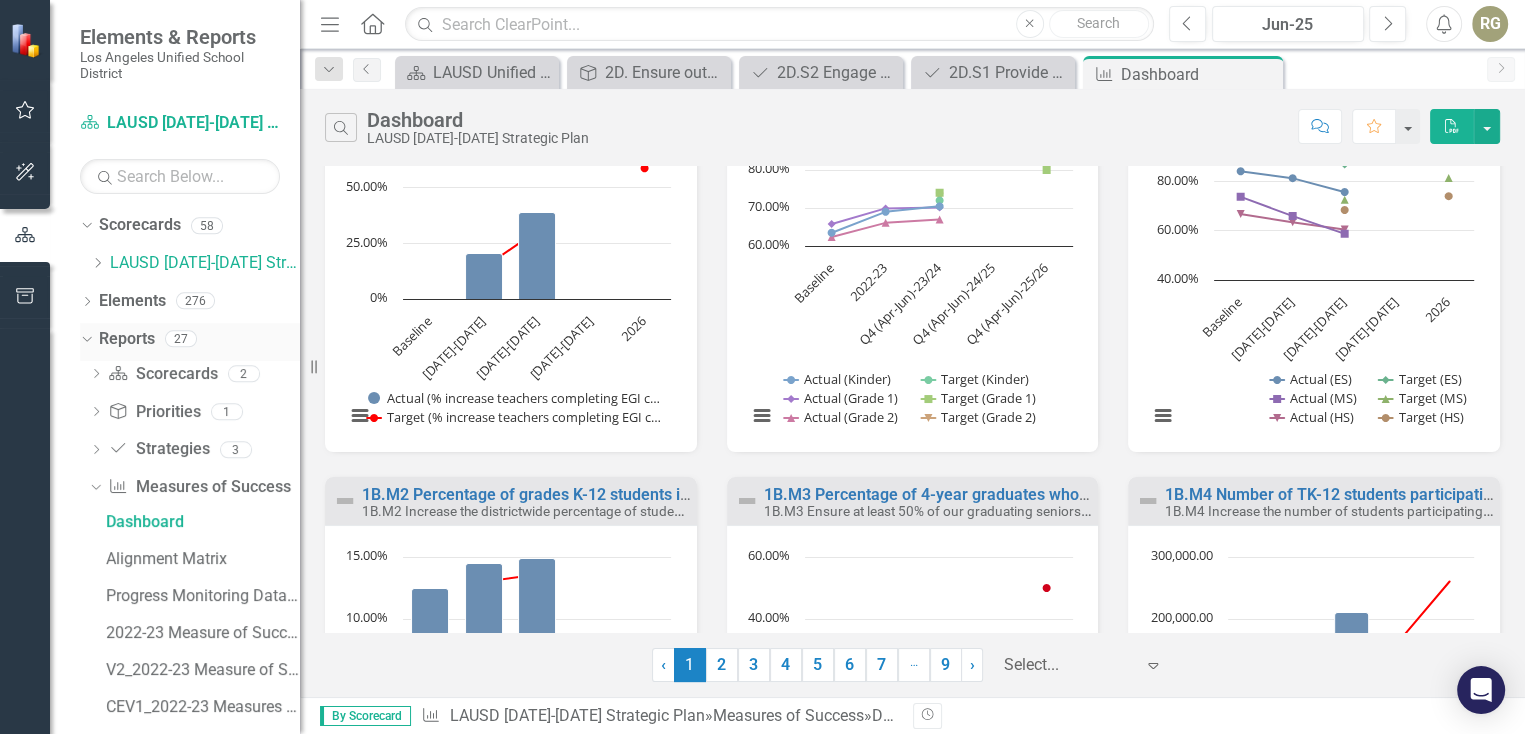 click on "Dropdown" 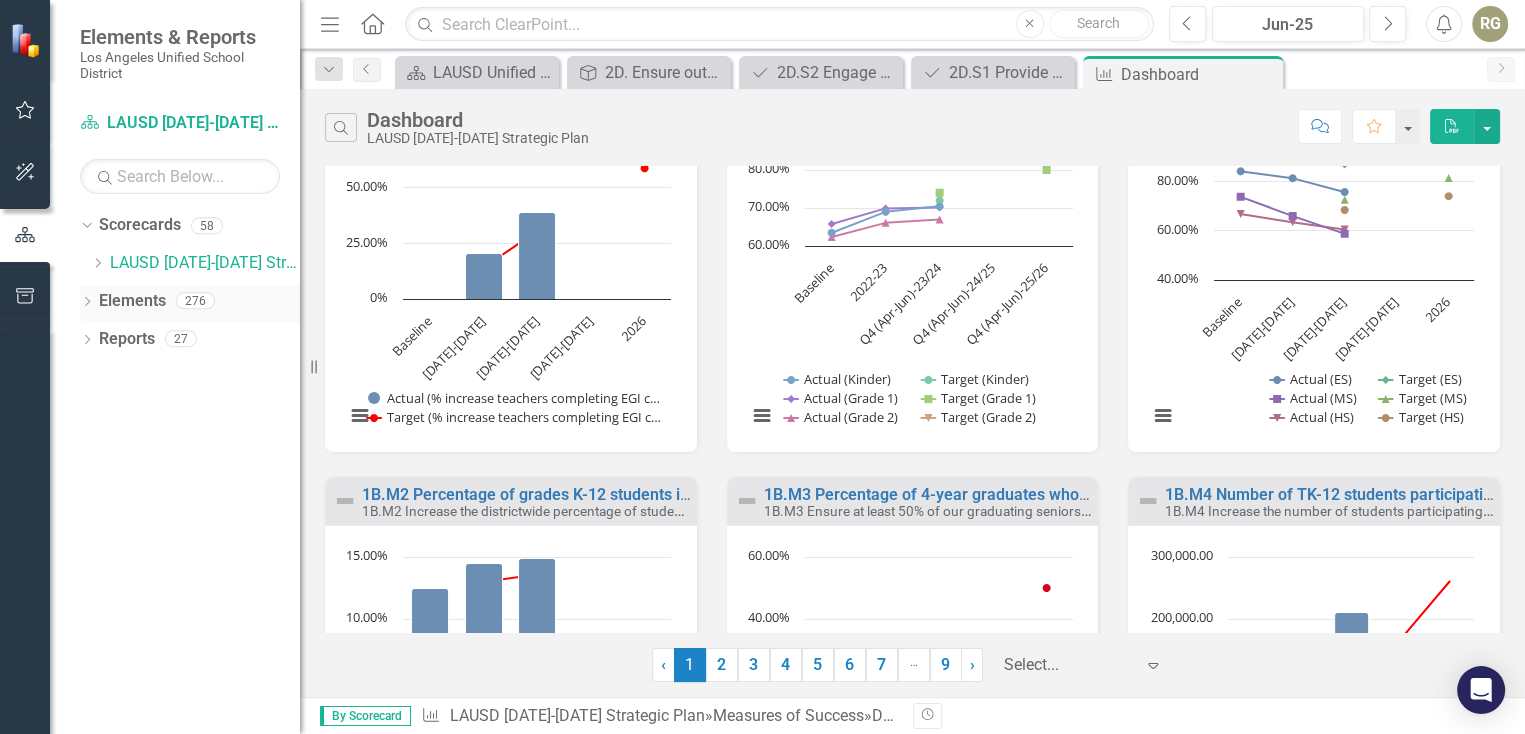 click on "Dropdown" 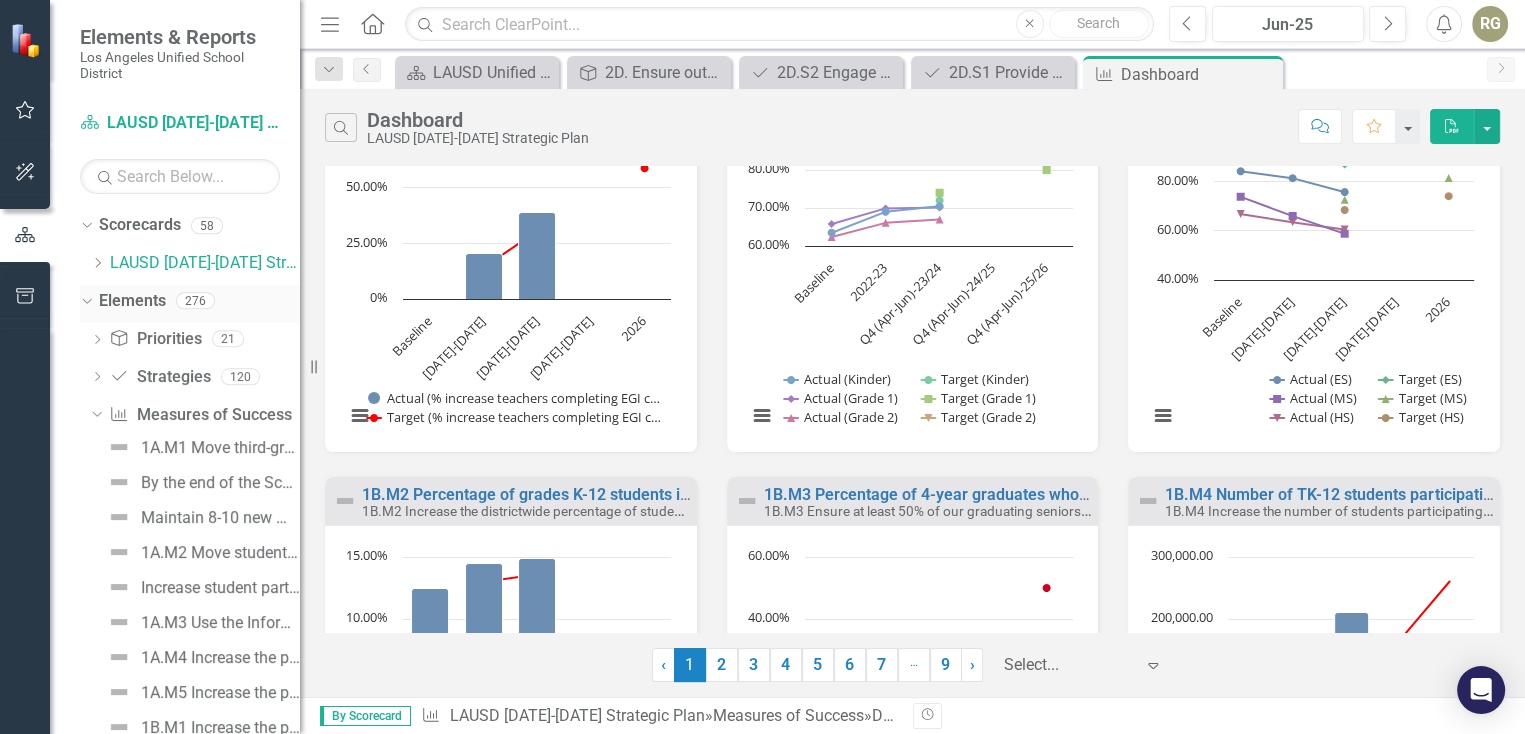 click on "Dropdown" 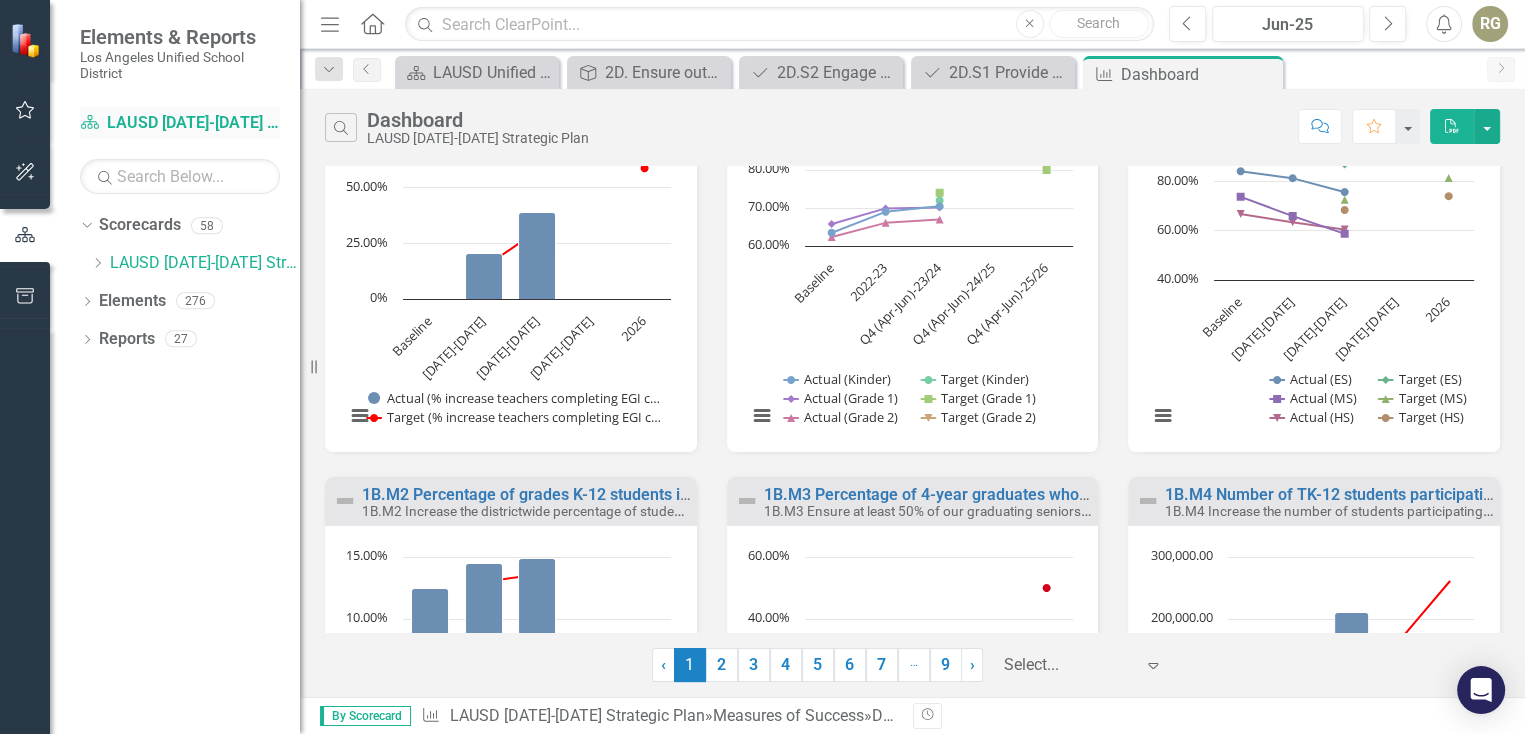 click on "Scorecard LAUSD [DATE]-[DATE] Strategic Plan" at bounding box center (180, 123) 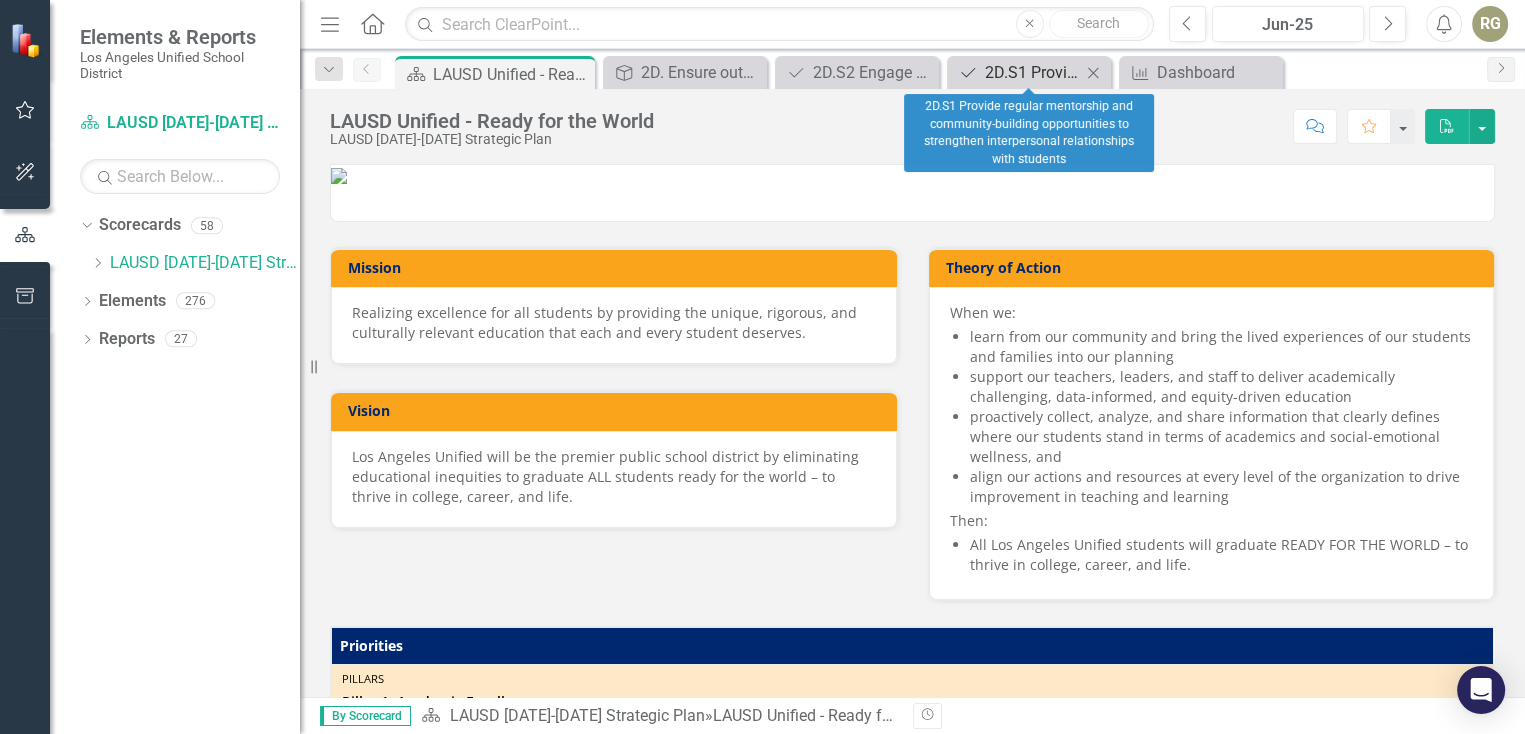 click on "2D.S1 Provide regular mentorship and community-building opportunities to strengthen interpersonal relationships with students" at bounding box center [1033, 72] 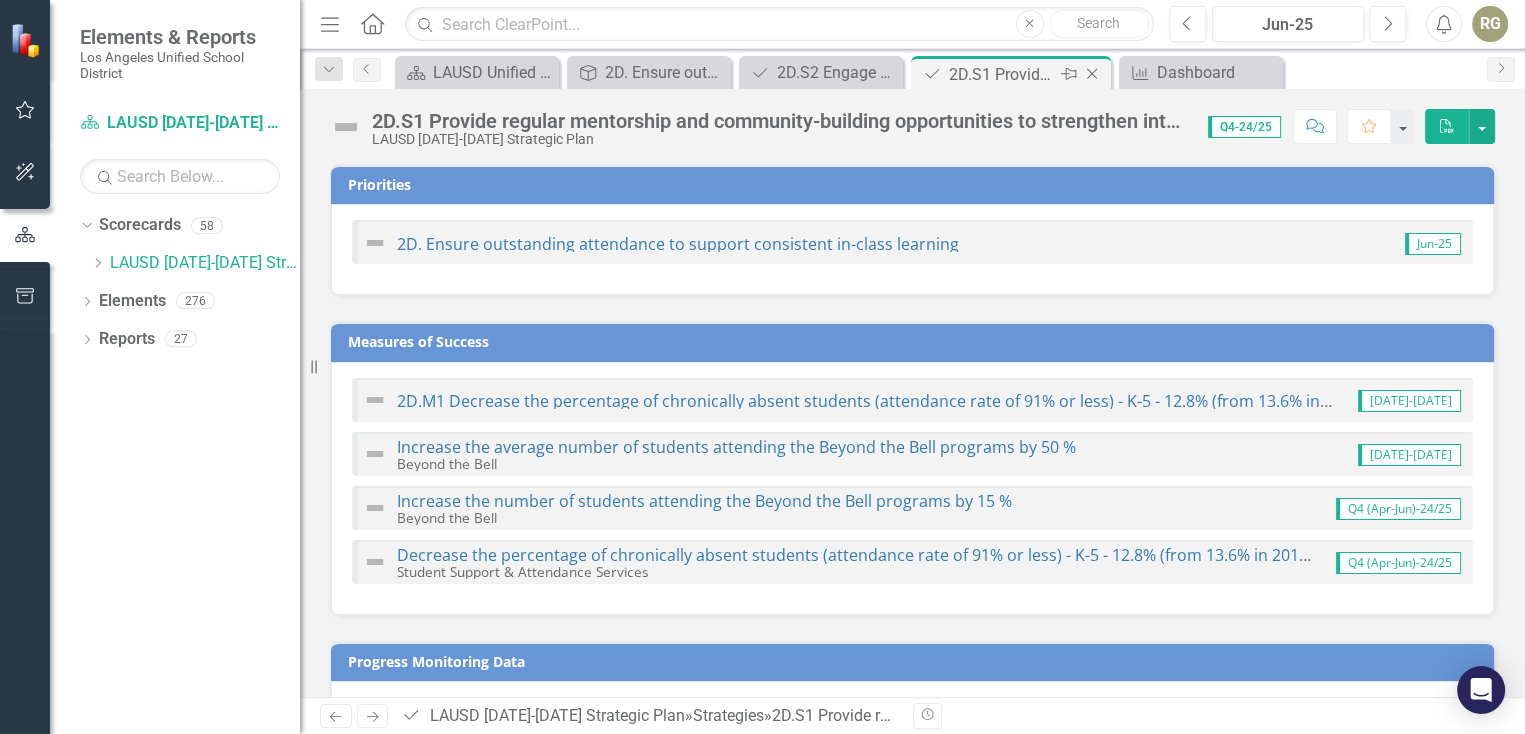 click 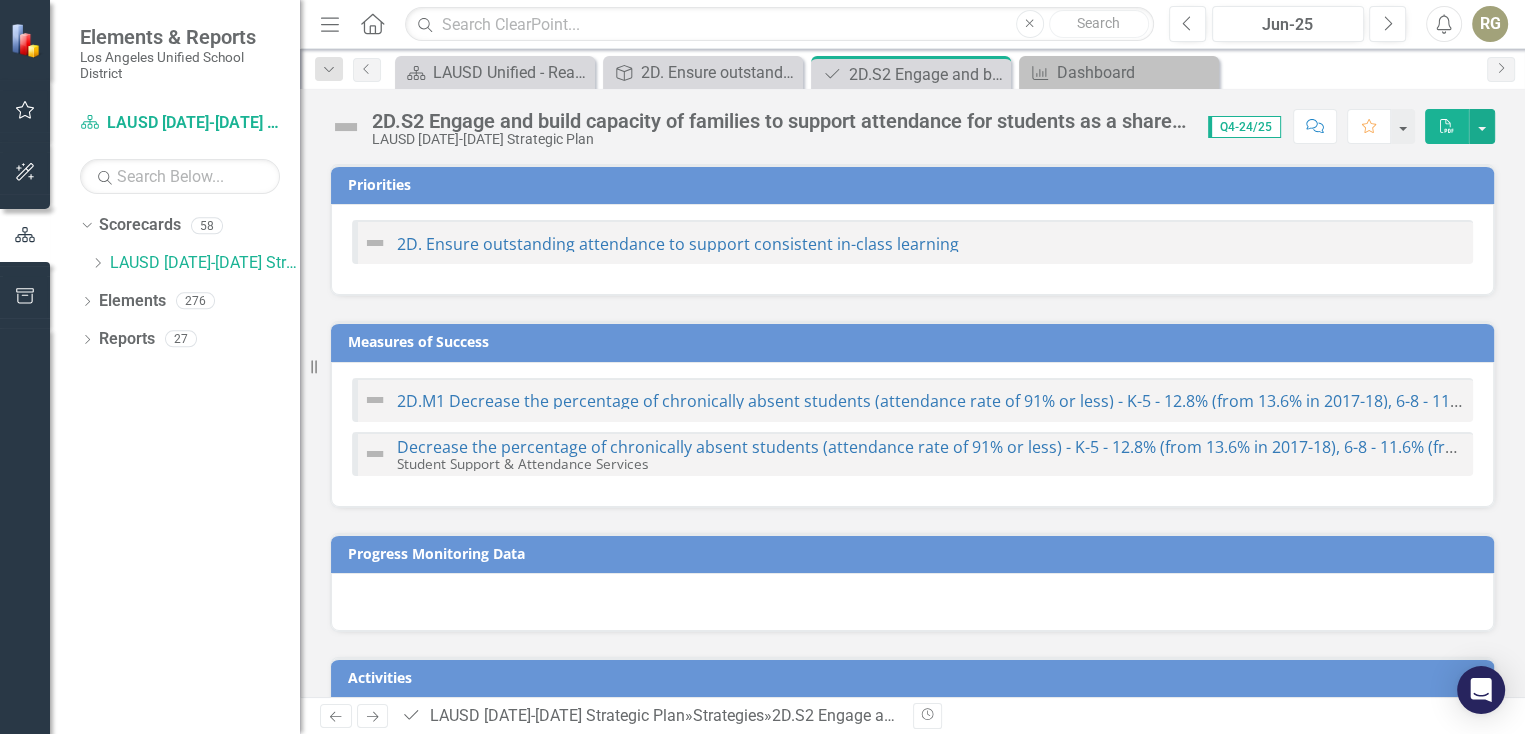 checkbox on "true" 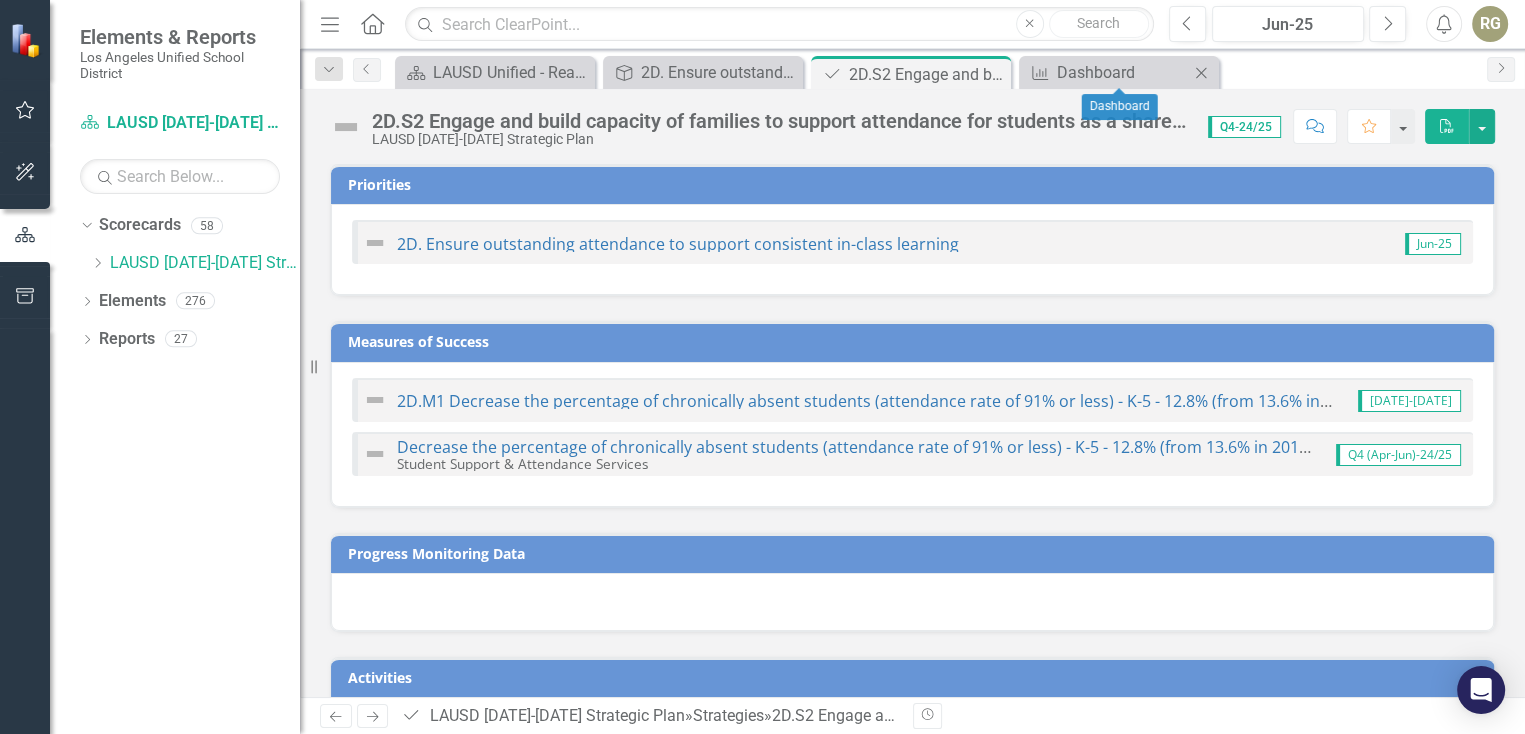 click on "Close" 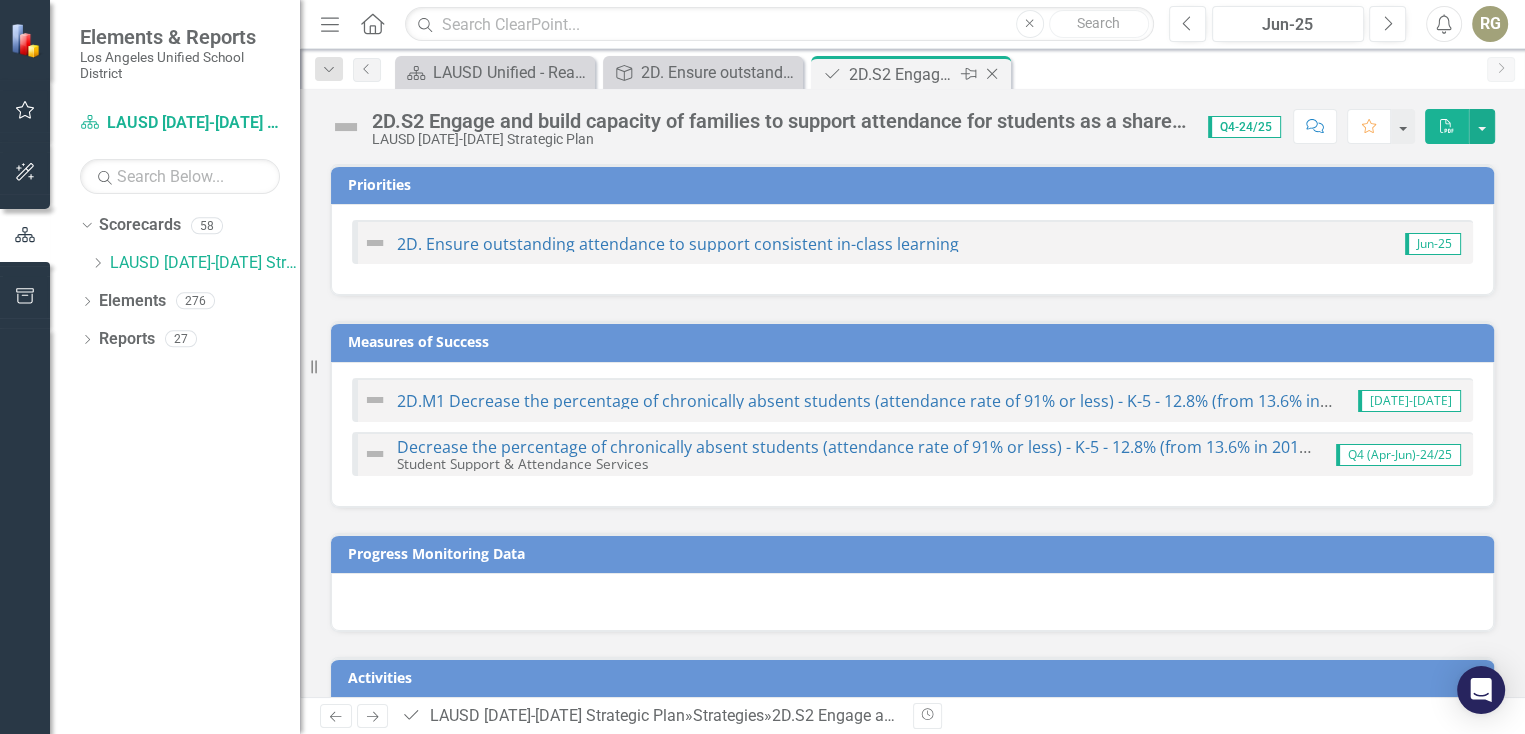 click on "Close" 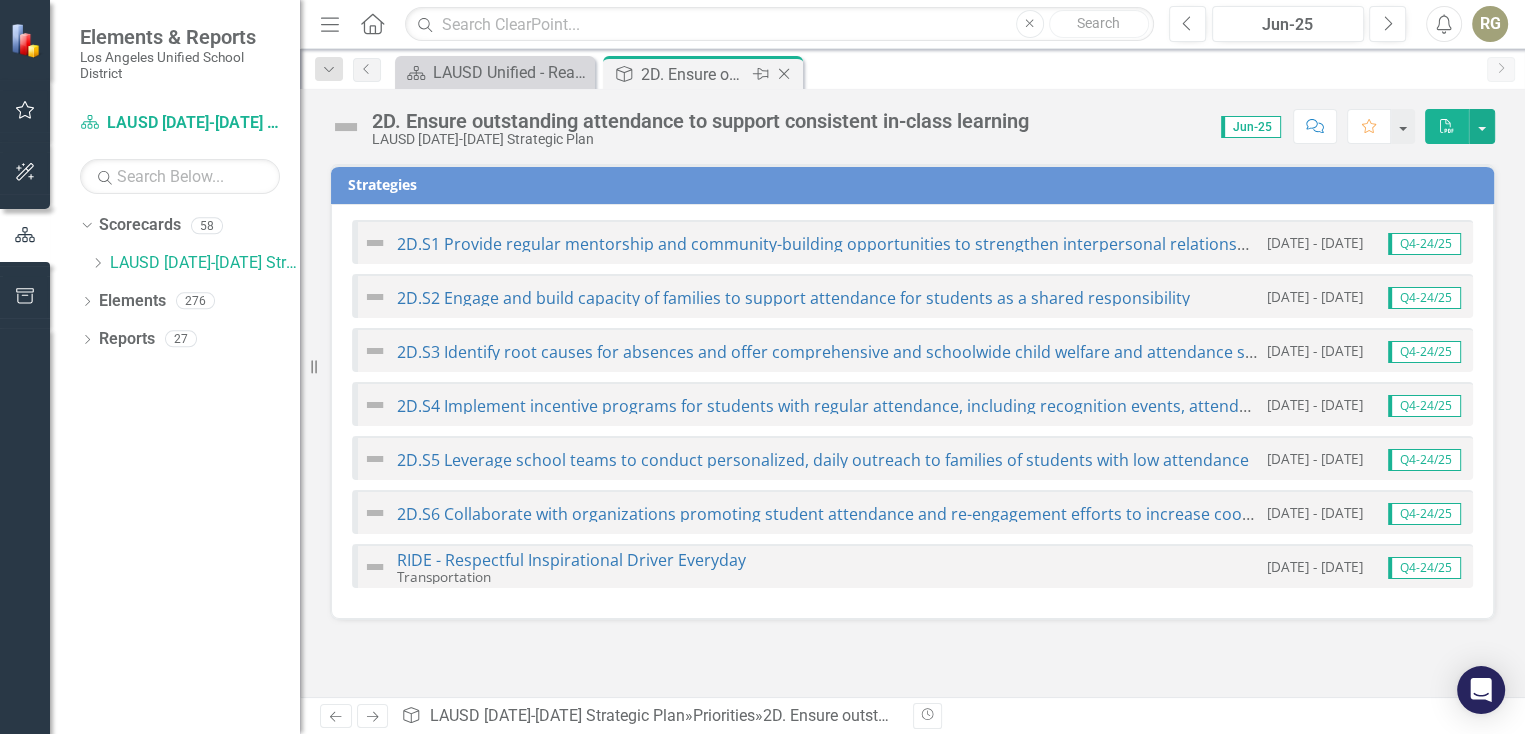 click on "Close" 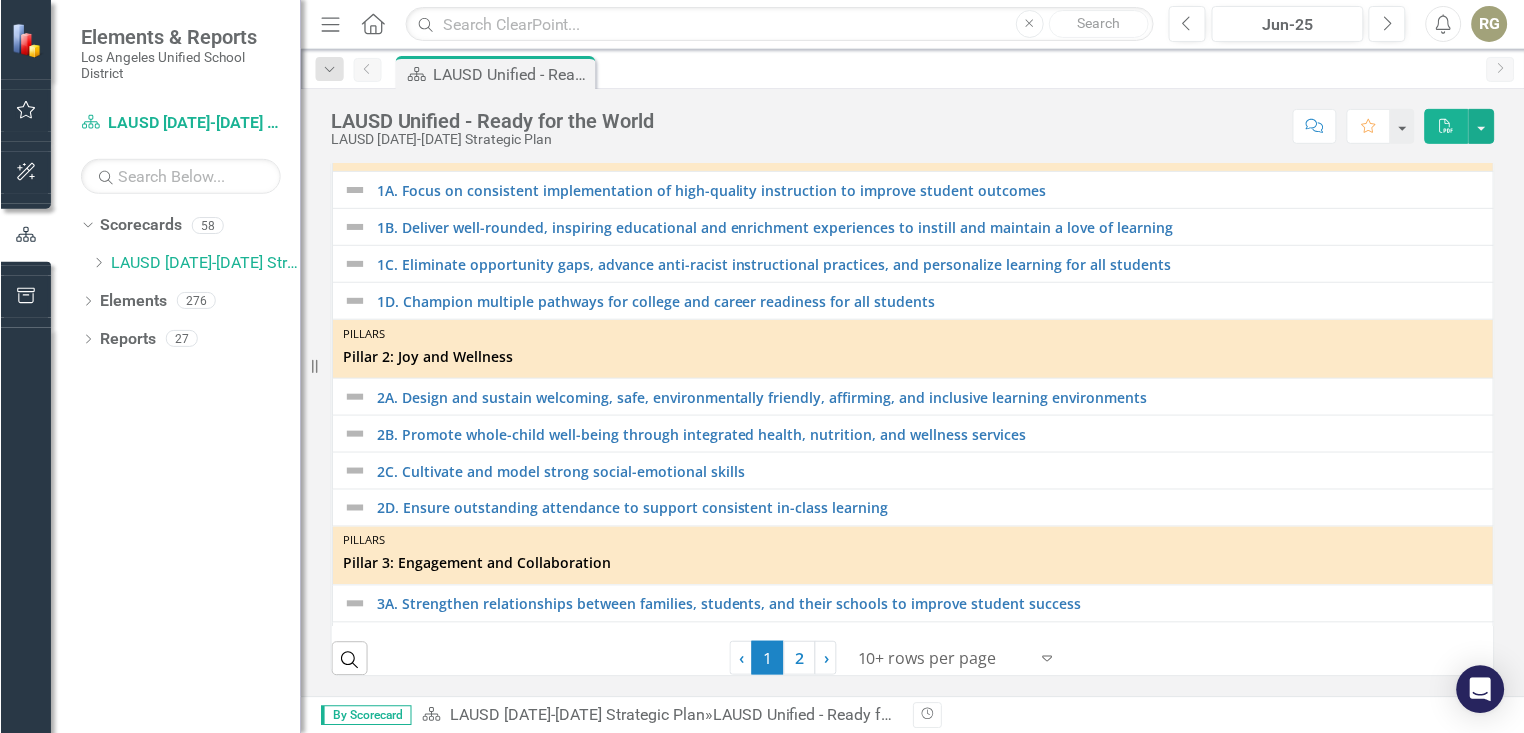 scroll, scrollTop: 691, scrollLeft: 0, axis: vertical 